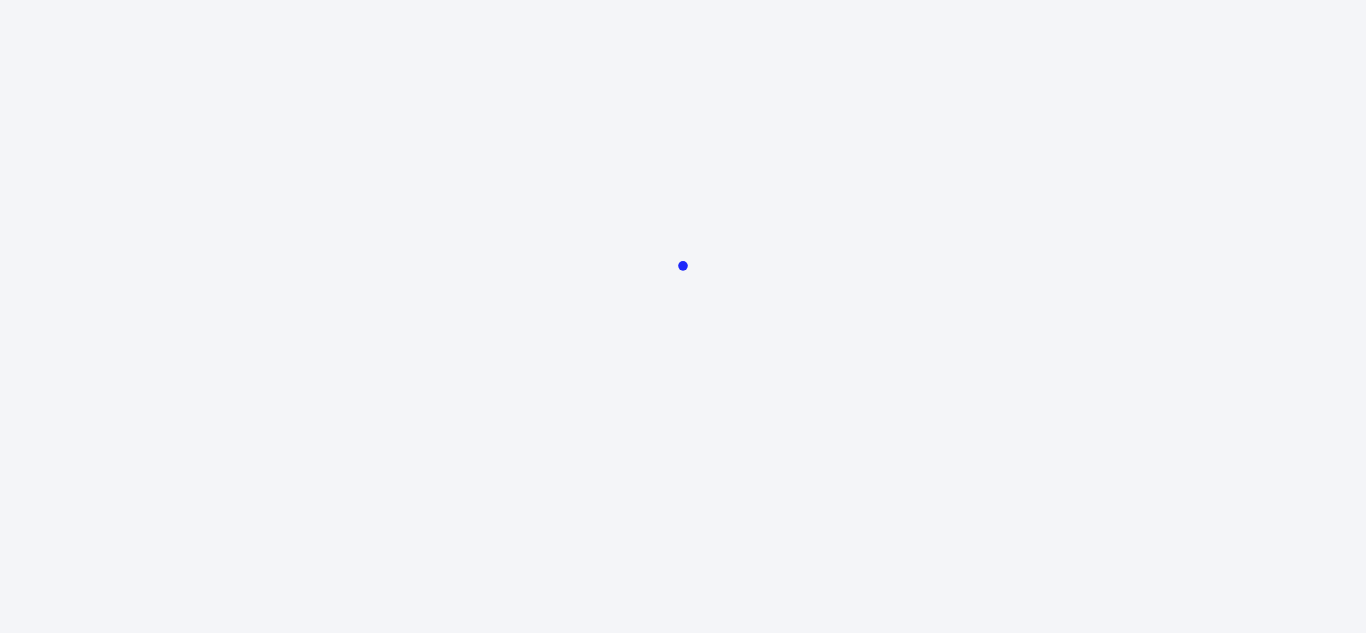 scroll, scrollTop: 0, scrollLeft: 0, axis: both 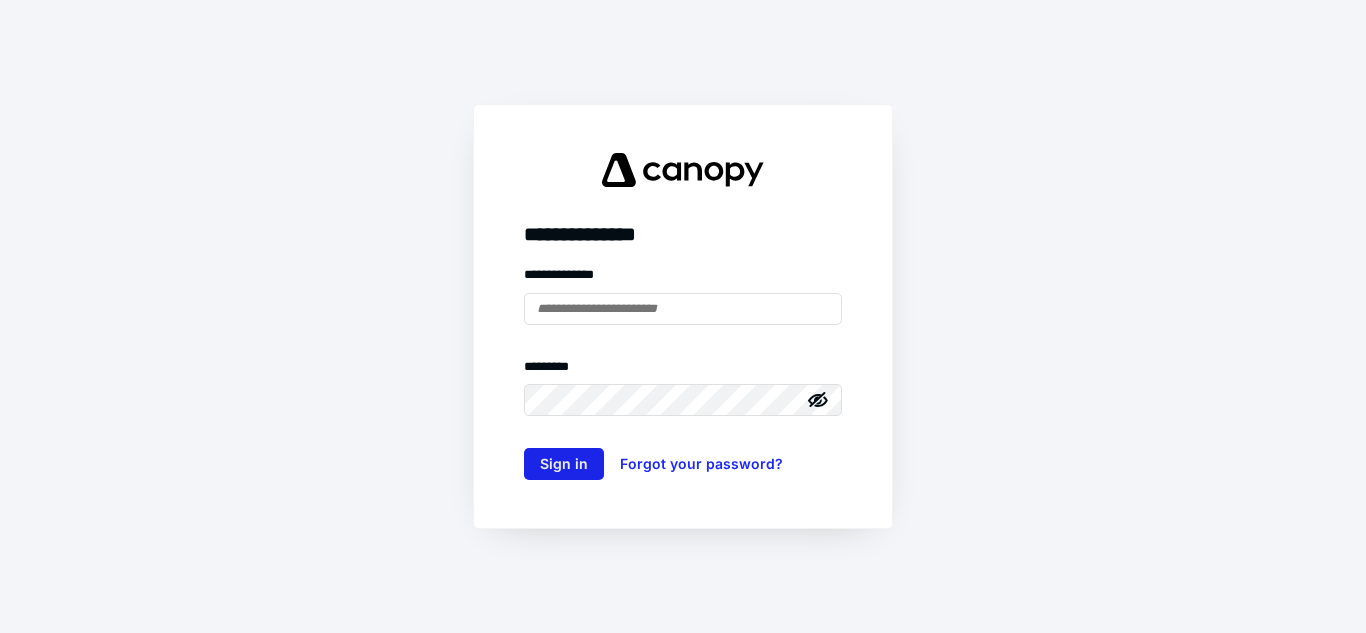 type on "**********" 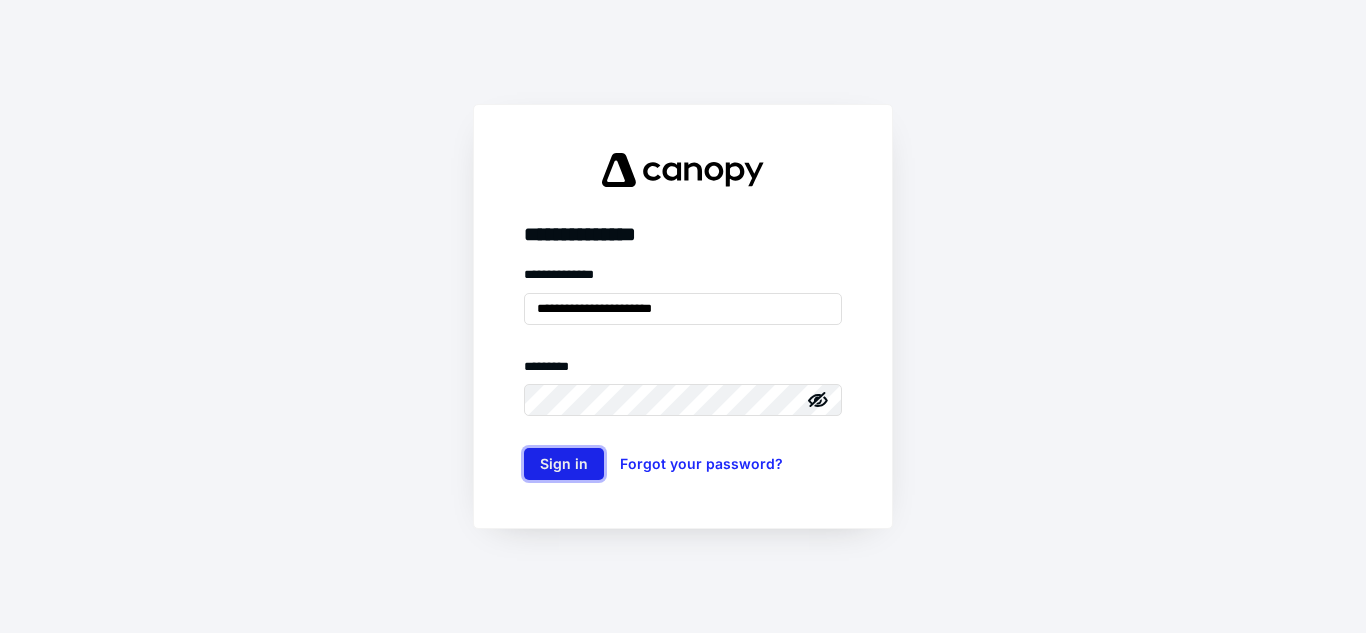 click on "Sign in" at bounding box center (564, 464) 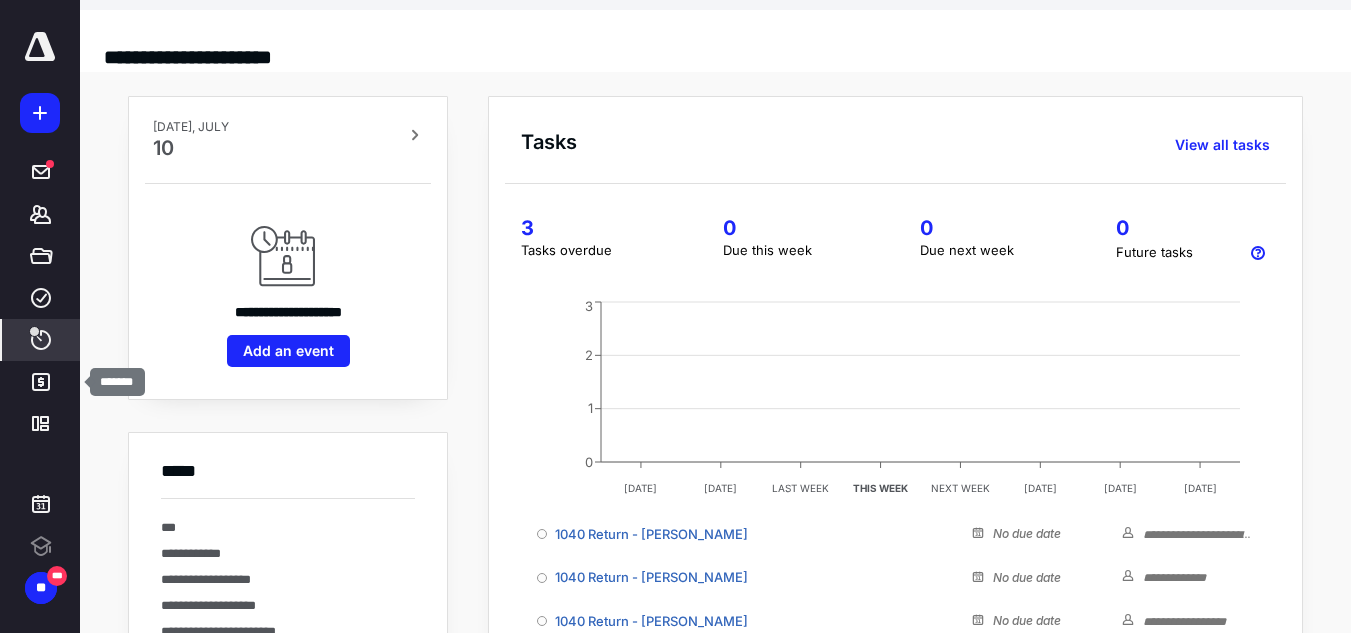 scroll, scrollTop: 0, scrollLeft: 0, axis: both 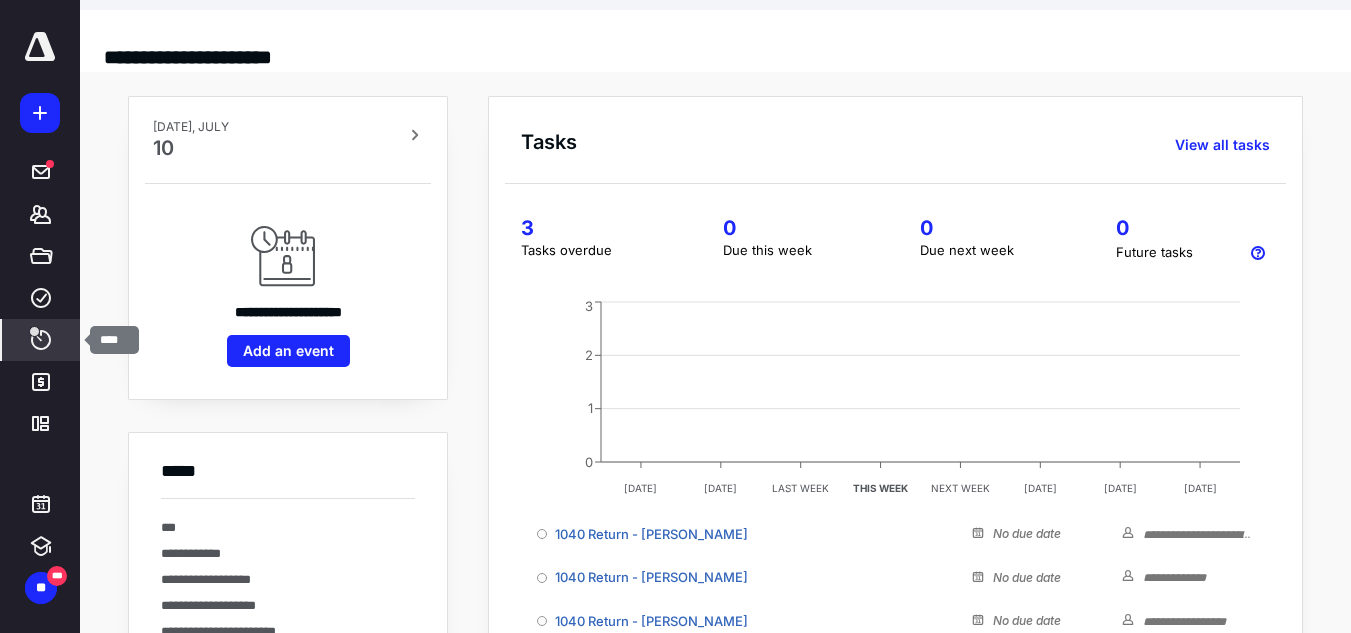 click 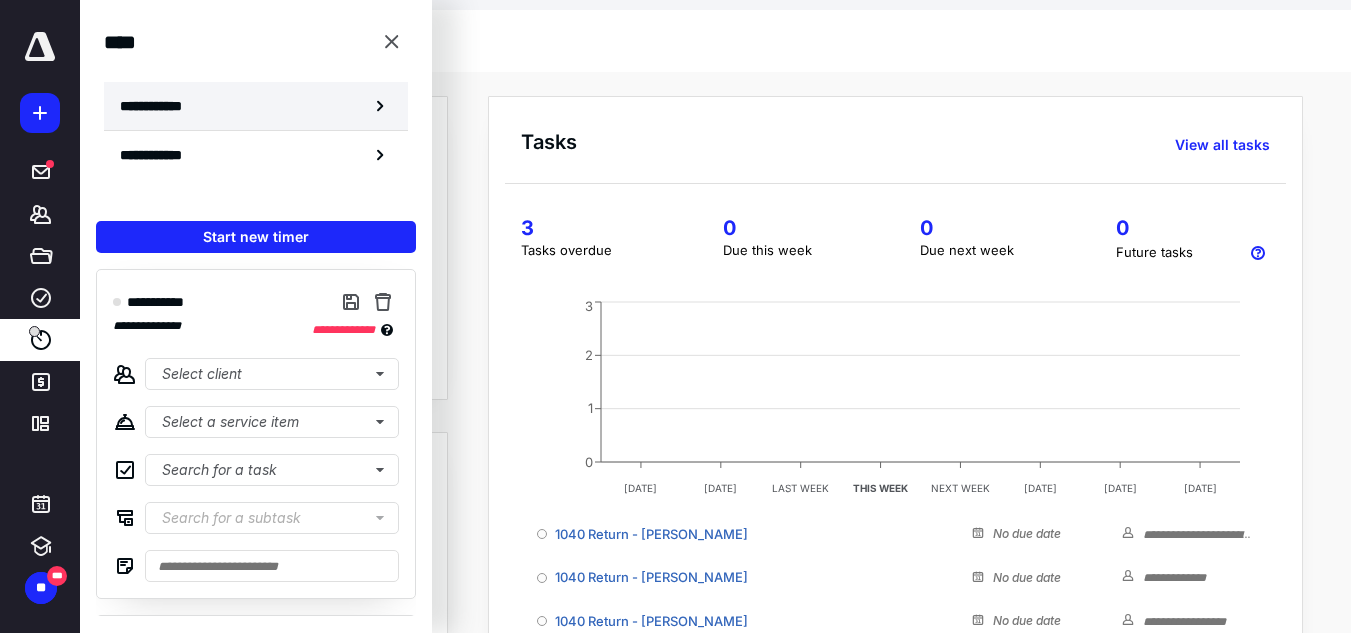 click on "**********" at bounding box center (256, 106) 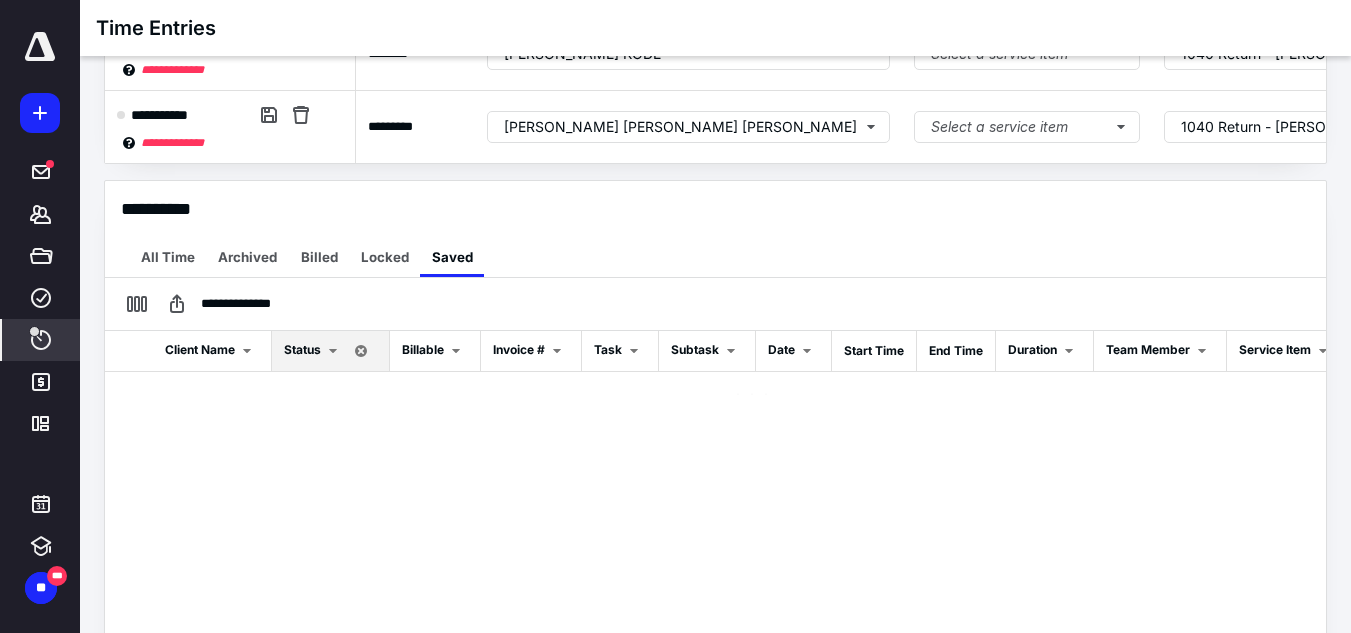scroll, scrollTop: 498, scrollLeft: 0, axis: vertical 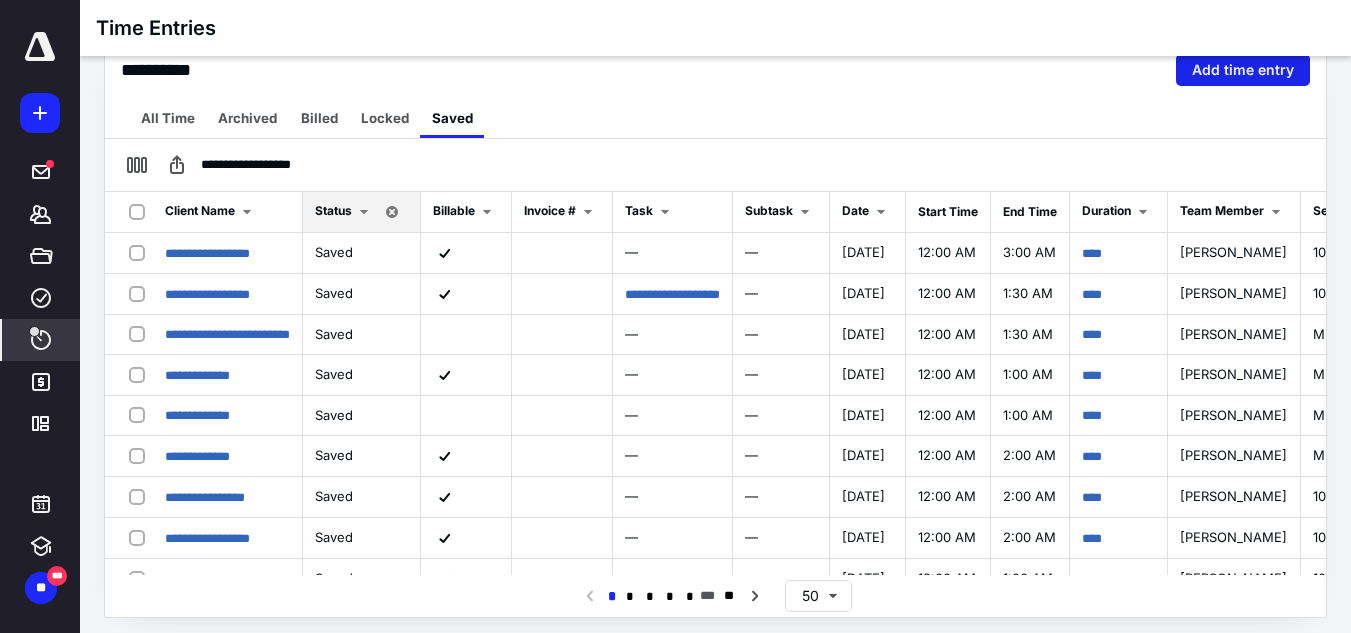 click on "Add time entry" at bounding box center (1243, 70) 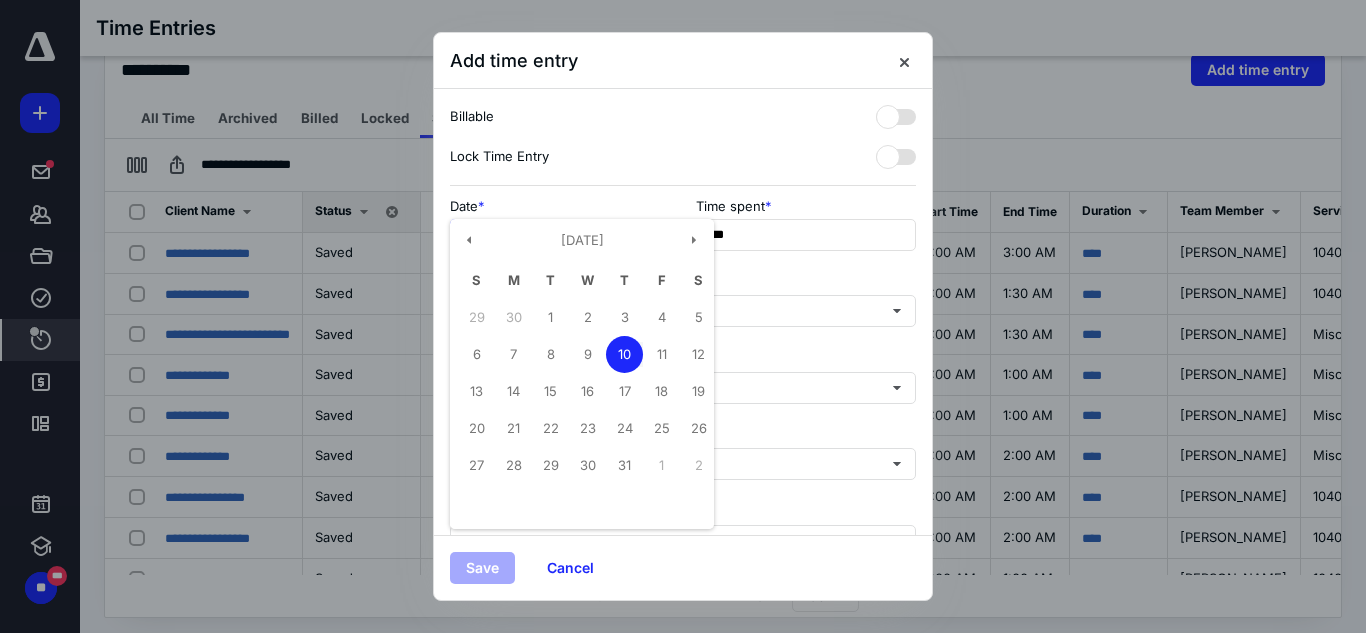 click on "**********" at bounding box center [560, 235] 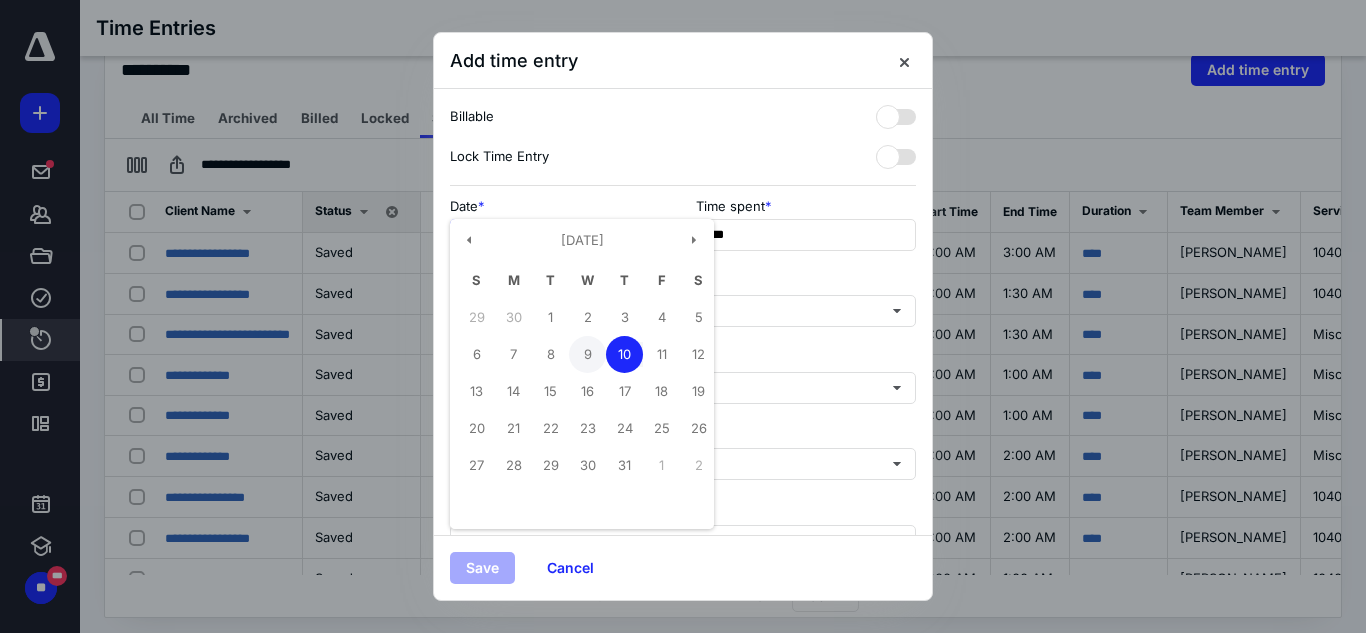 click on "9" at bounding box center (587, 354) 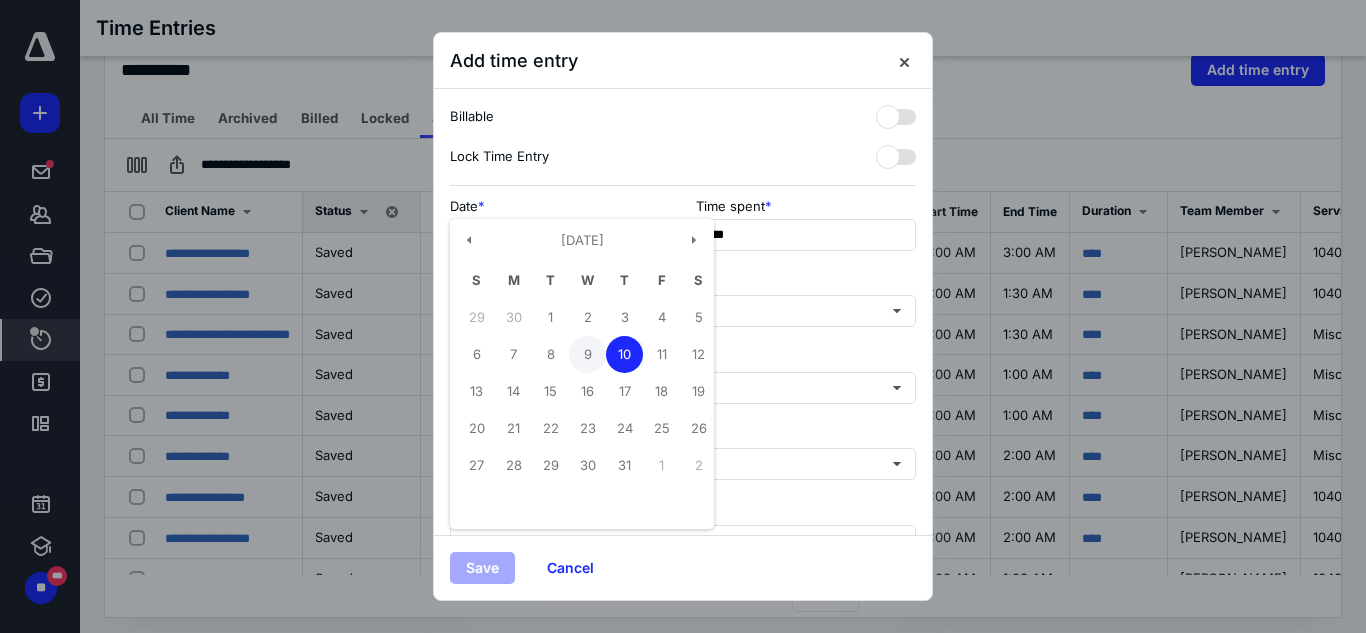 type on "**********" 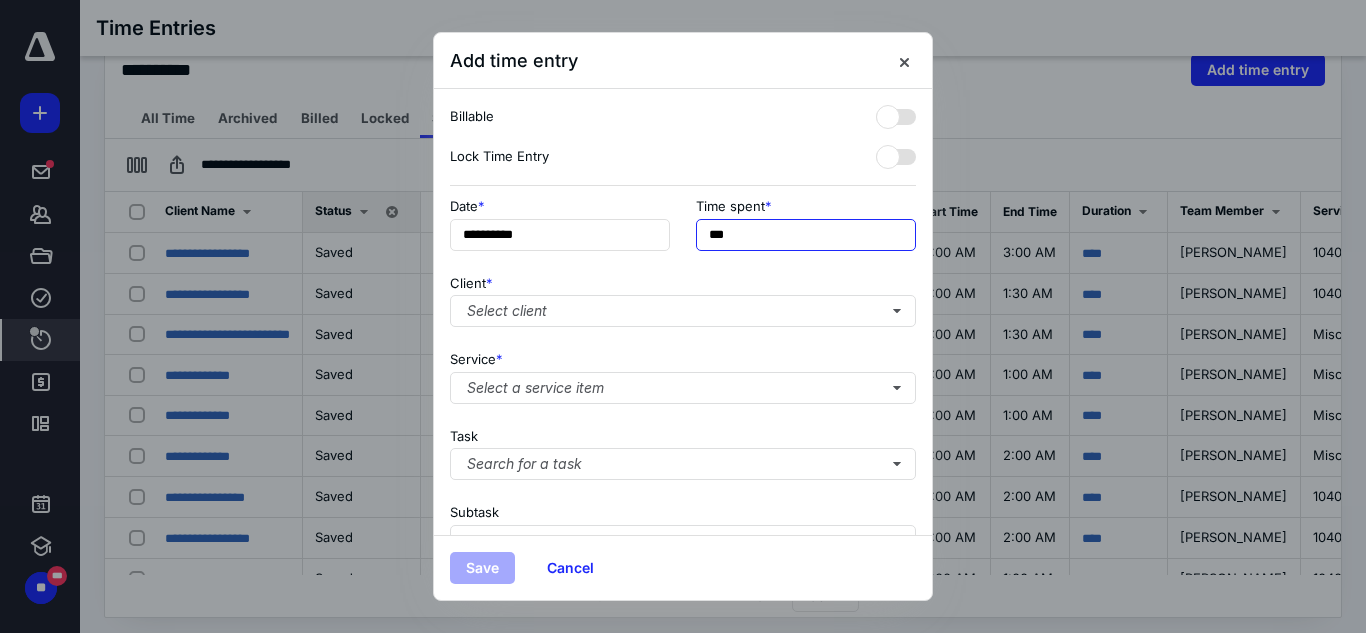 click on "***" at bounding box center [806, 235] 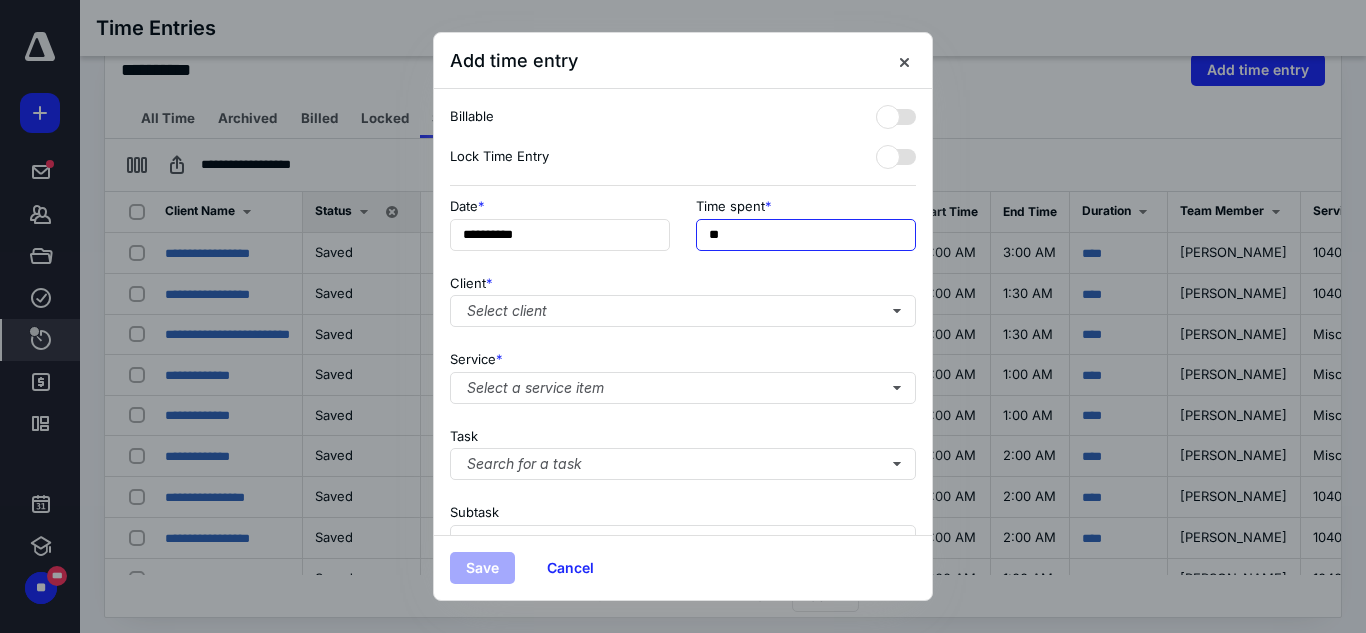 type on "*" 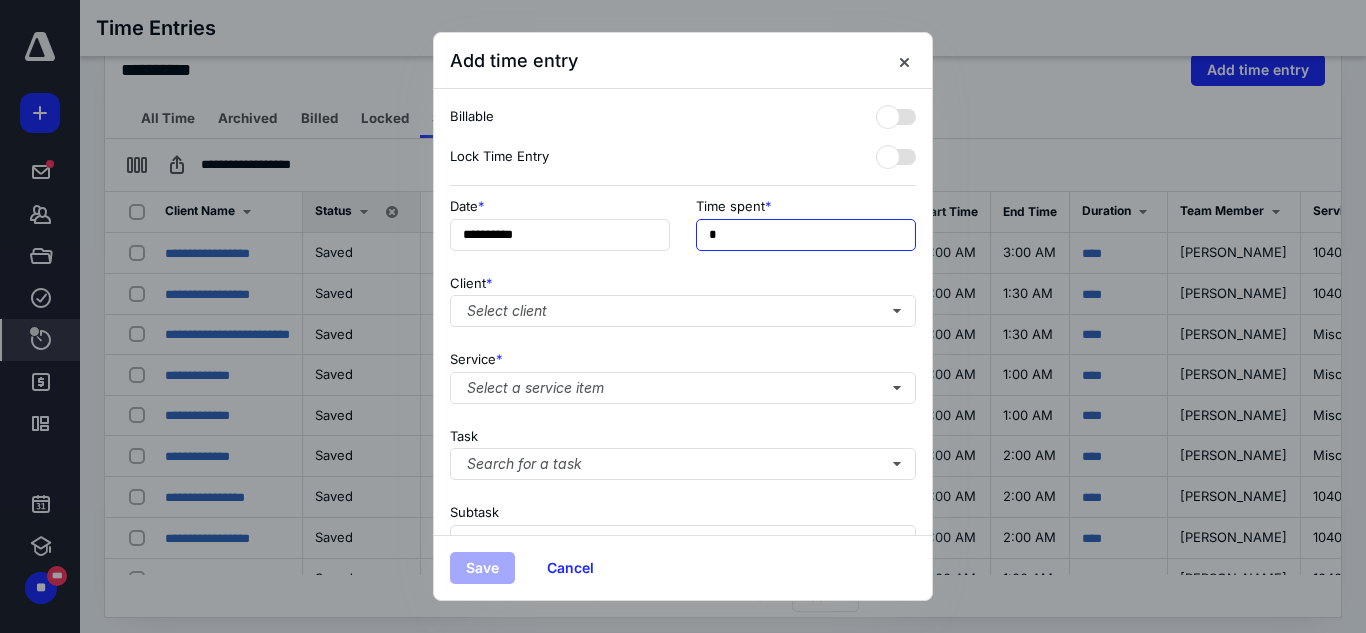 type on "**" 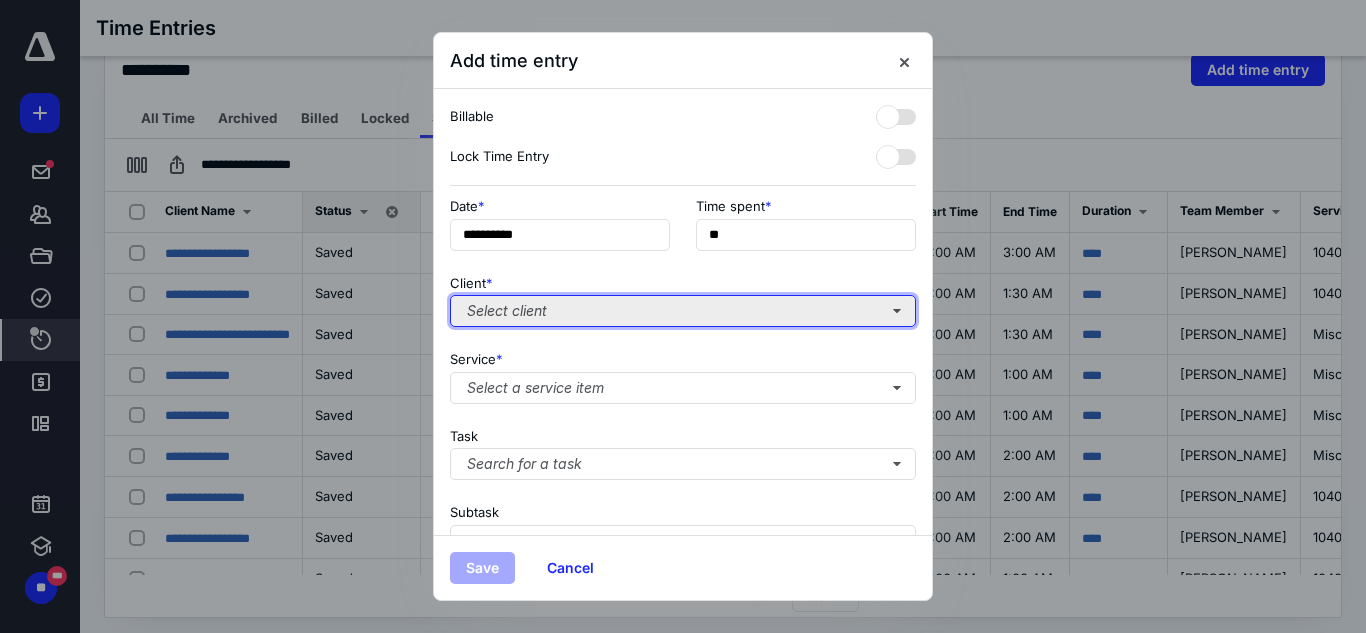 click on "Select client" at bounding box center [683, 311] 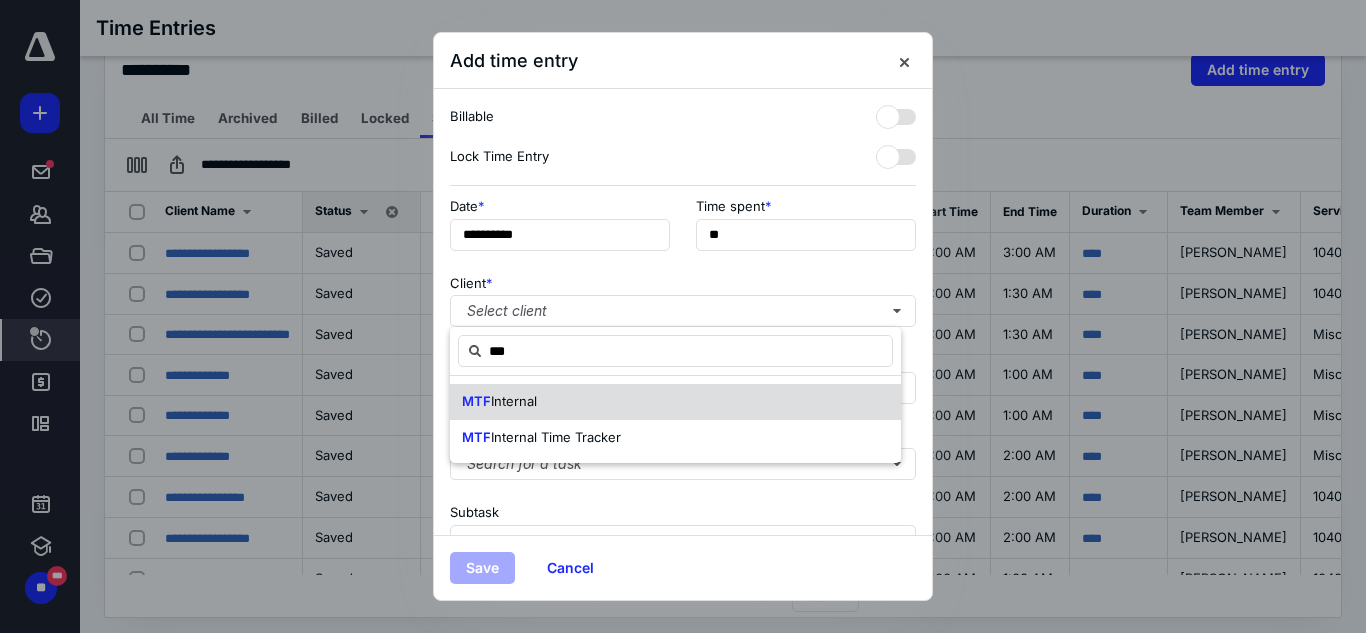 click on "MTF  Internal" at bounding box center (675, 402) 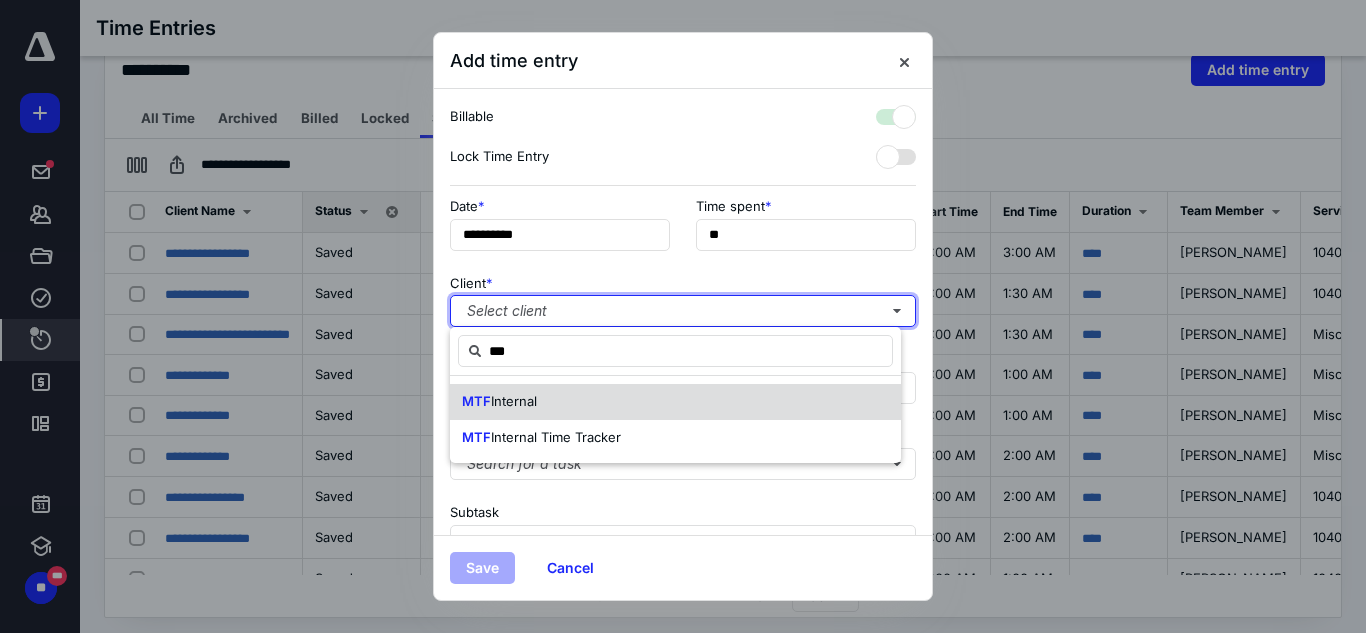 checkbox on "true" 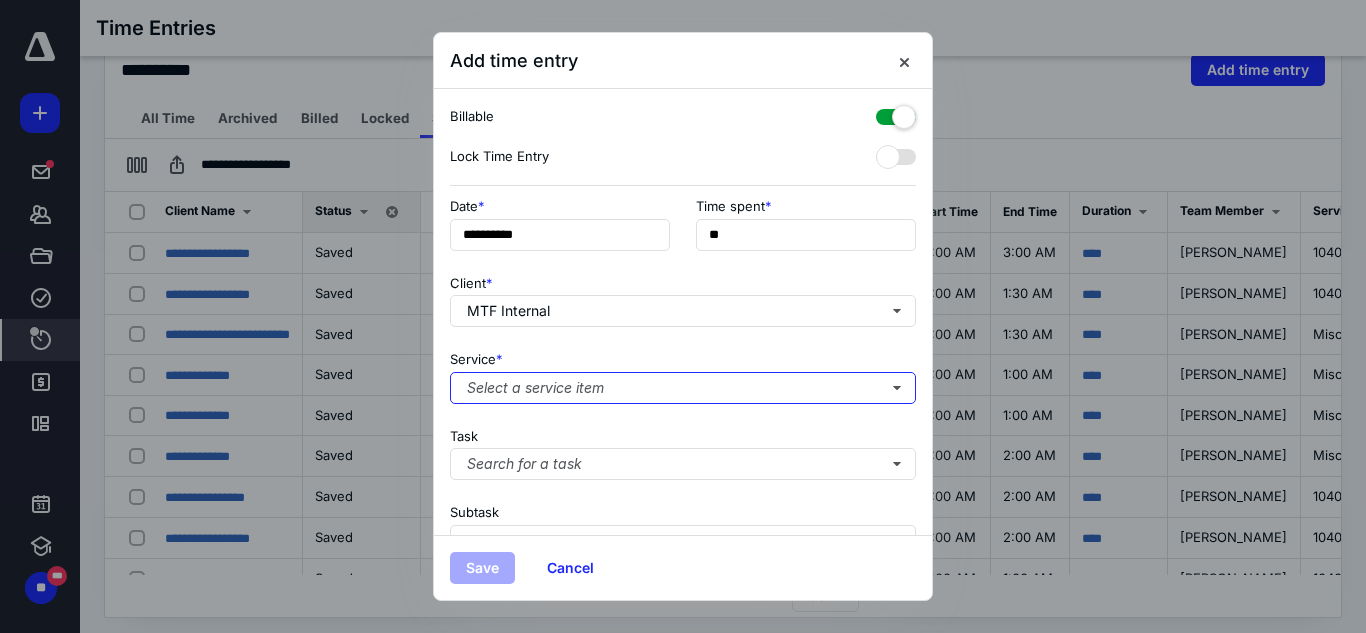 click on "Select a service item" at bounding box center [683, 388] 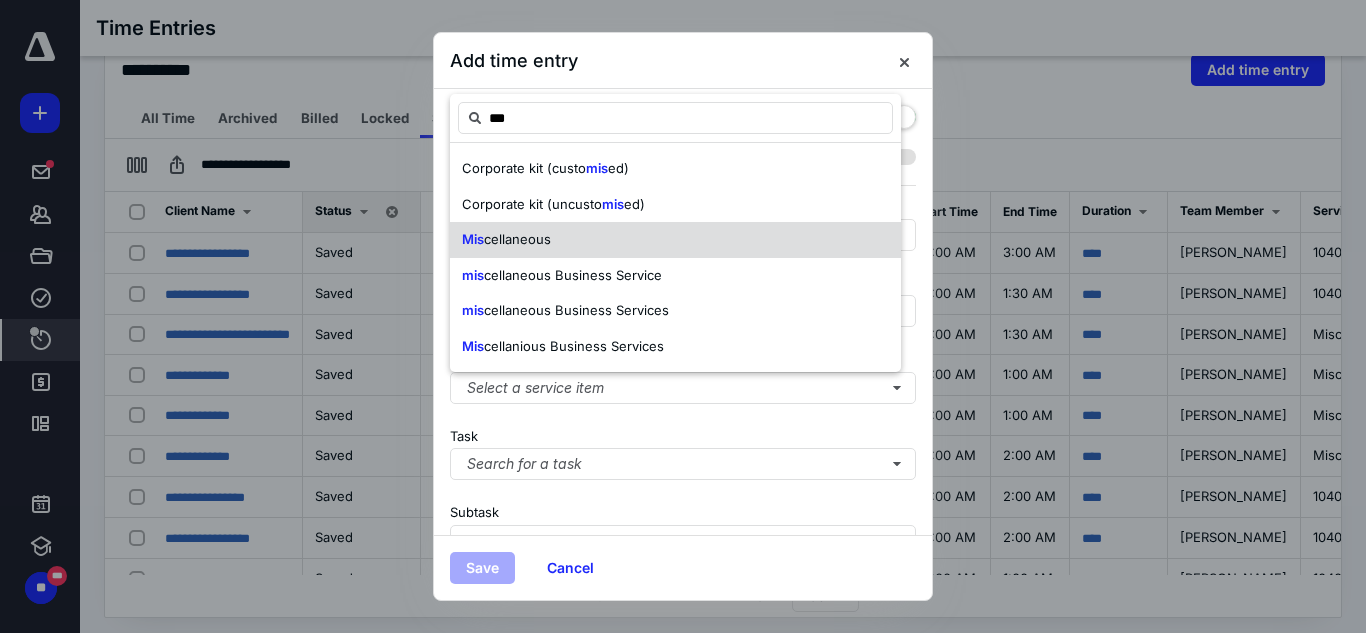 click on "Mis cellaneous" at bounding box center [675, 240] 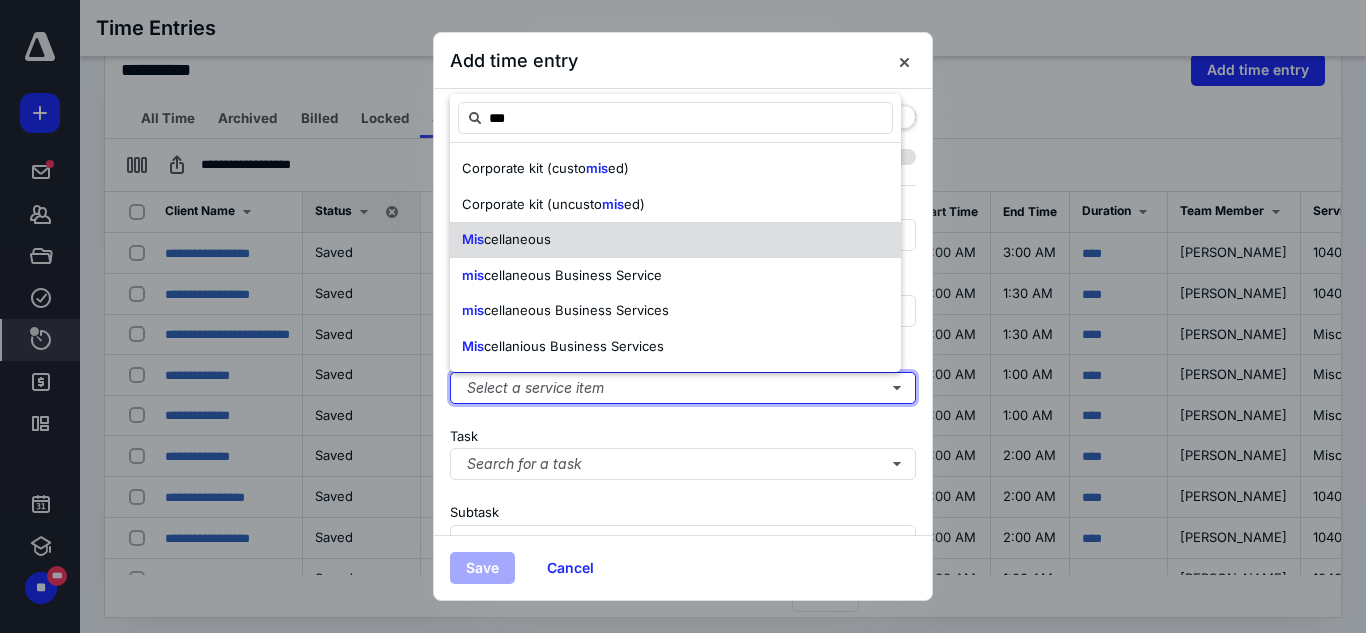 type 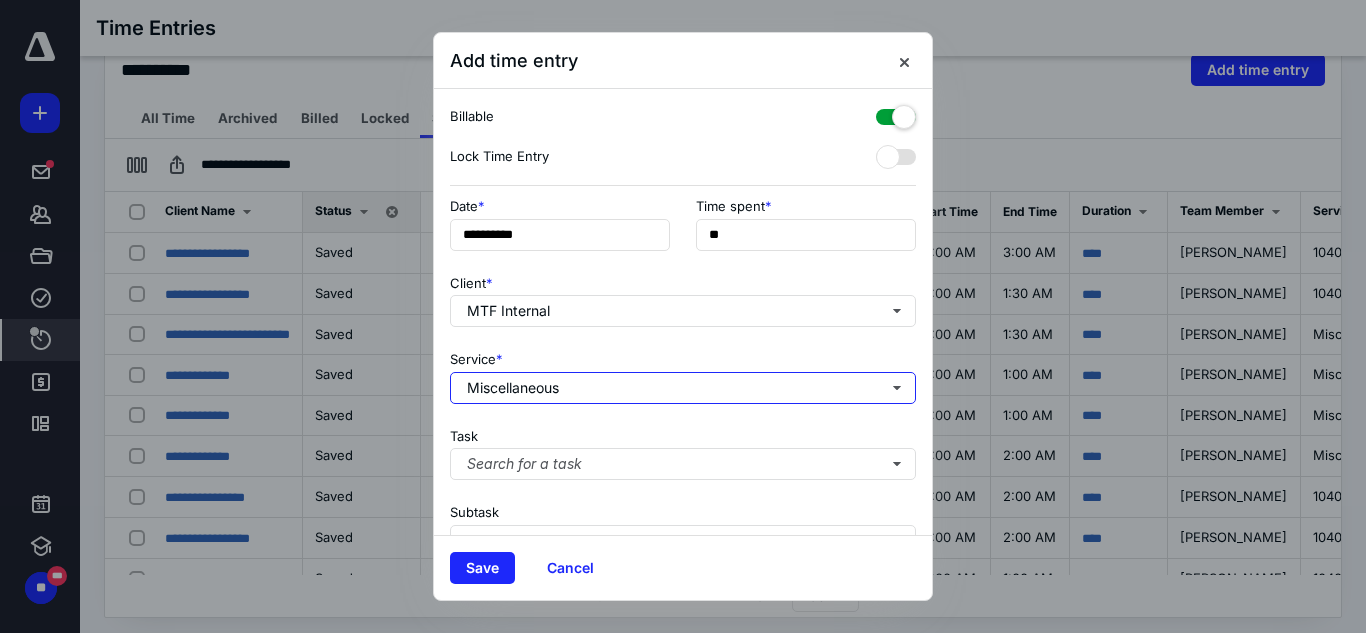 scroll, scrollTop: 269, scrollLeft: 0, axis: vertical 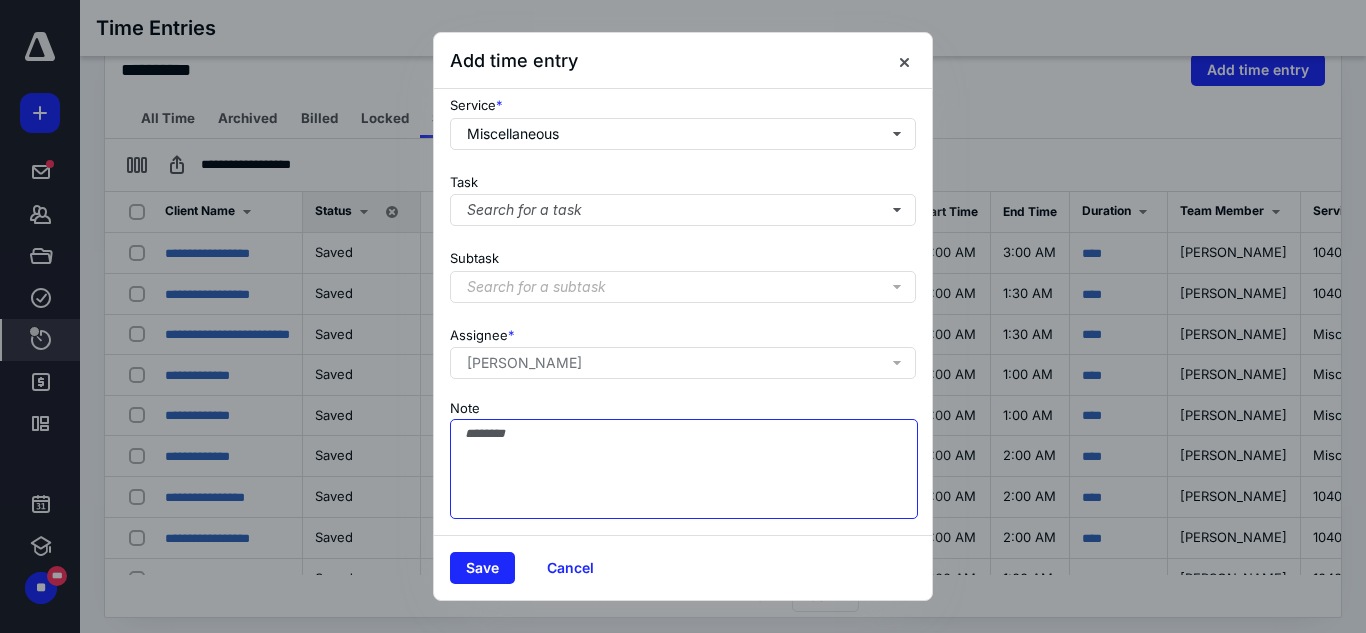 click on "Note" at bounding box center [684, 469] 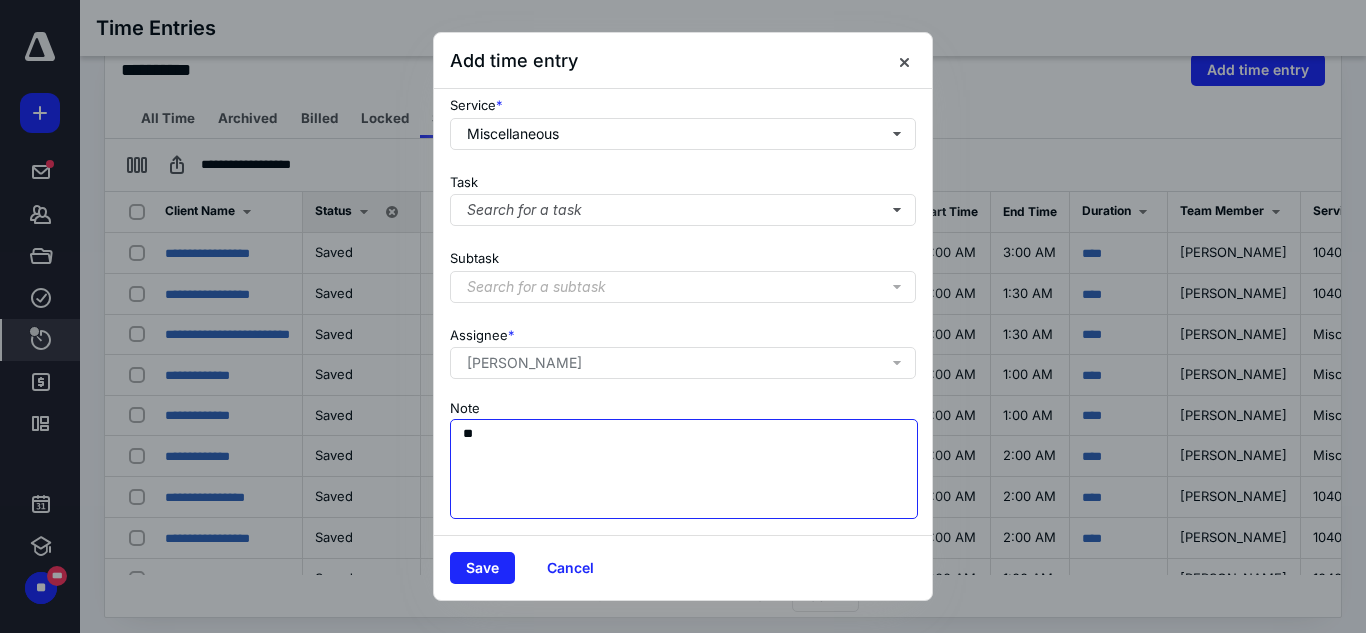 scroll, scrollTop: 269, scrollLeft: 0, axis: vertical 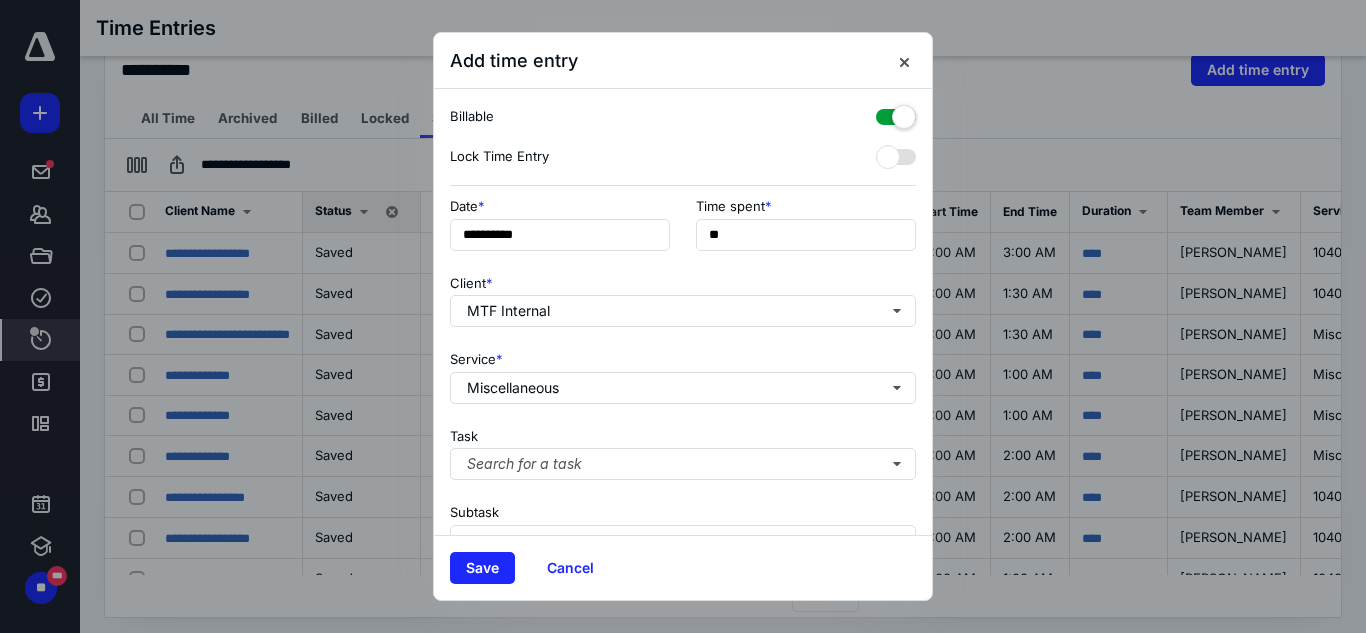 type on "**********" 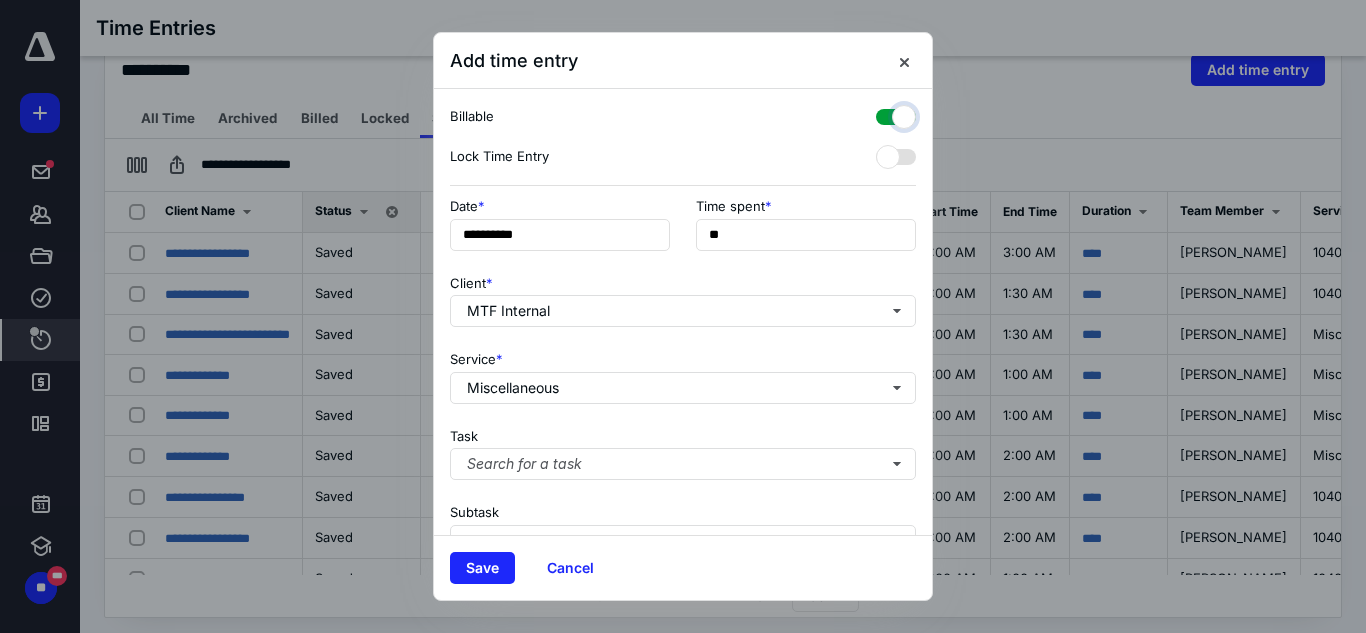 click at bounding box center [886, 114] 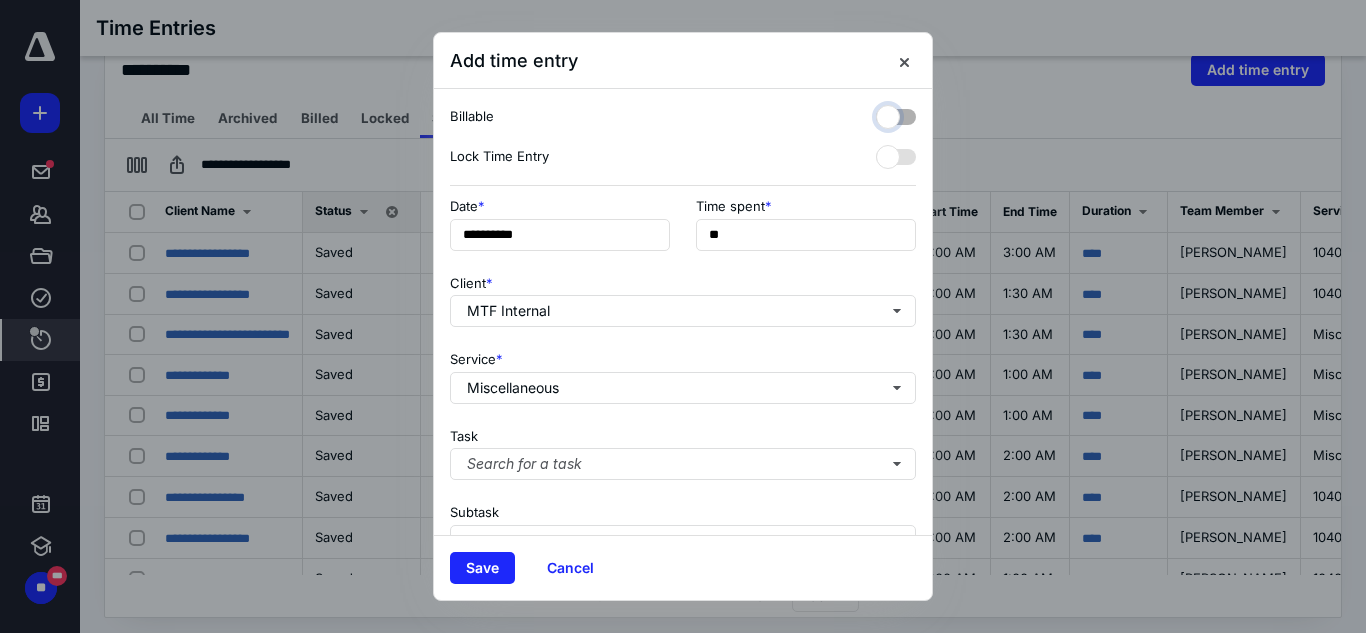 checkbox on "false" 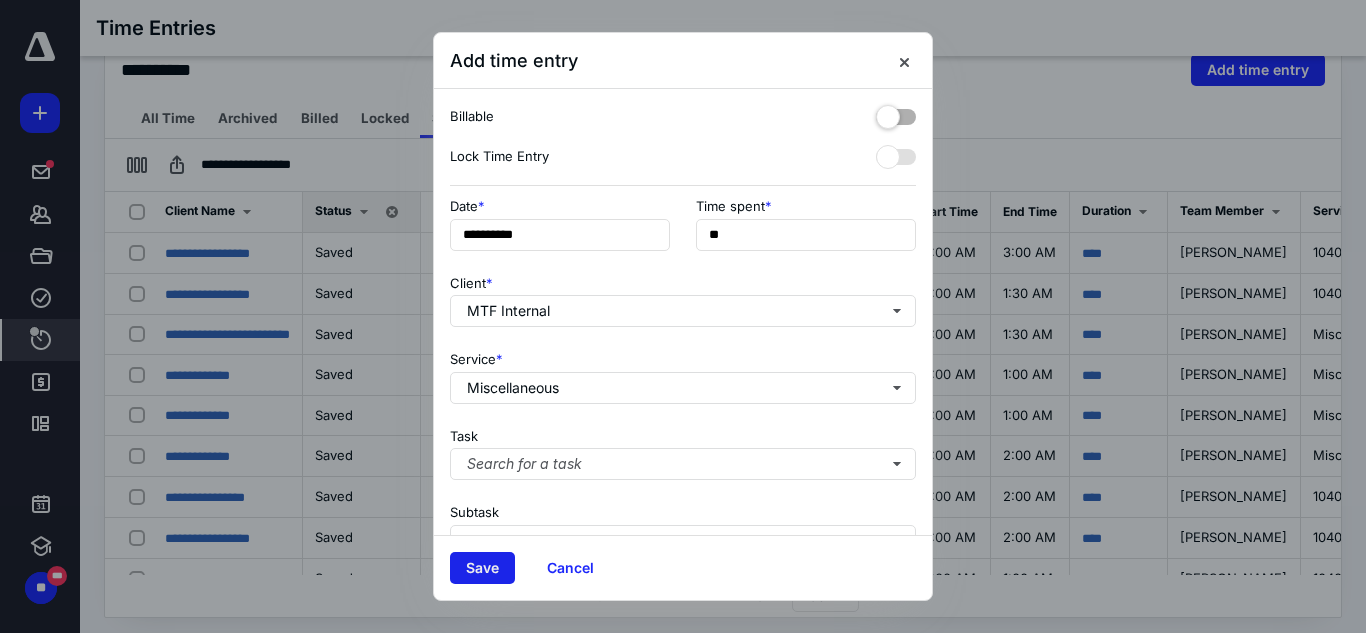 click on "Save" at bounding box center (482, 568) 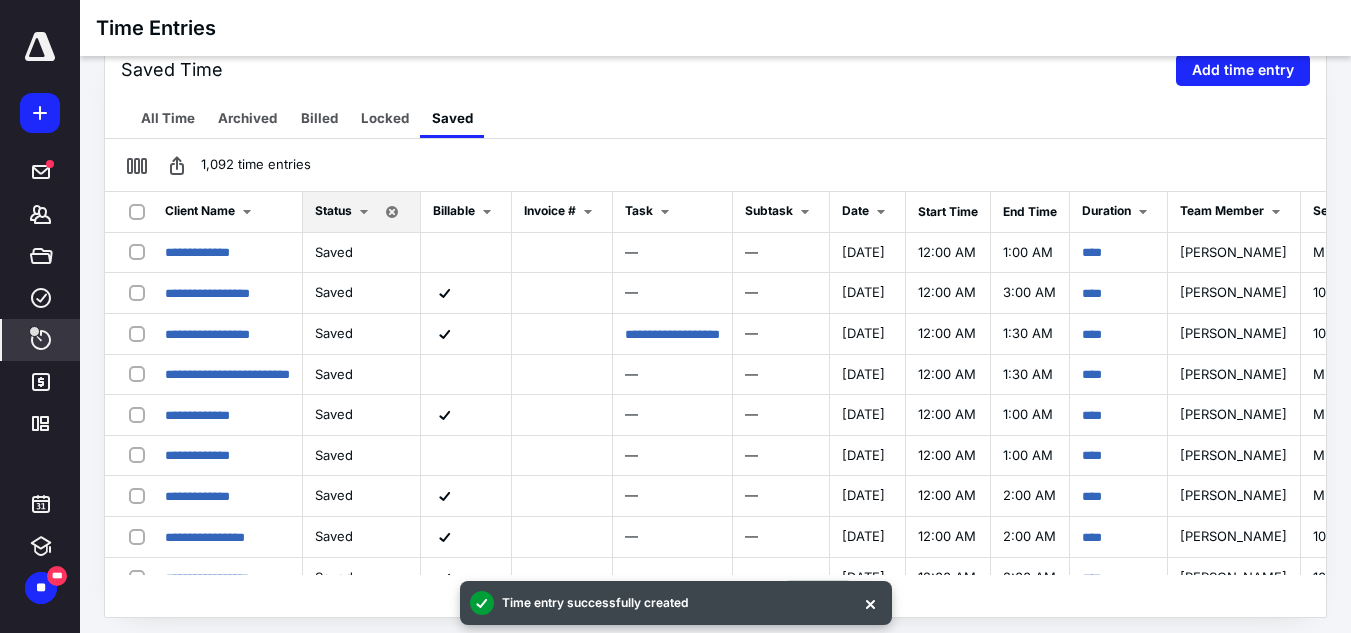 click on "Saved Time Add time entry" at bounding box center (715, 70) 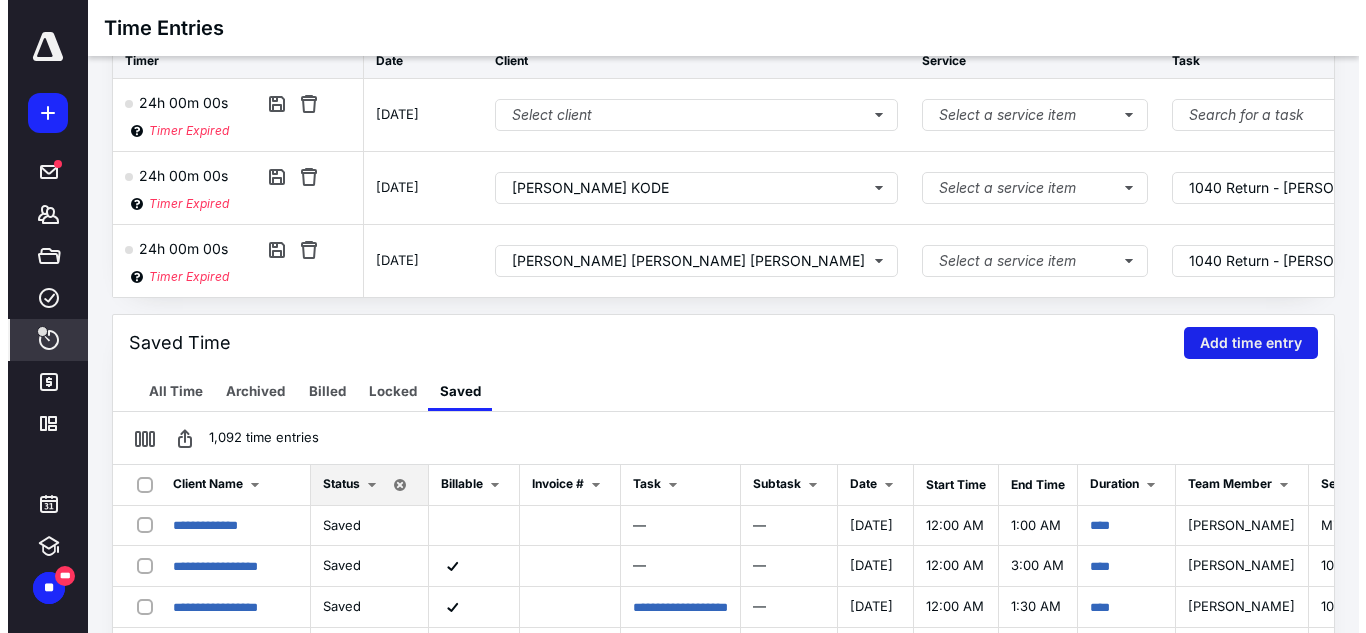 scroll, scrollTop: 224, scrollLeft: 0, axis: vertical 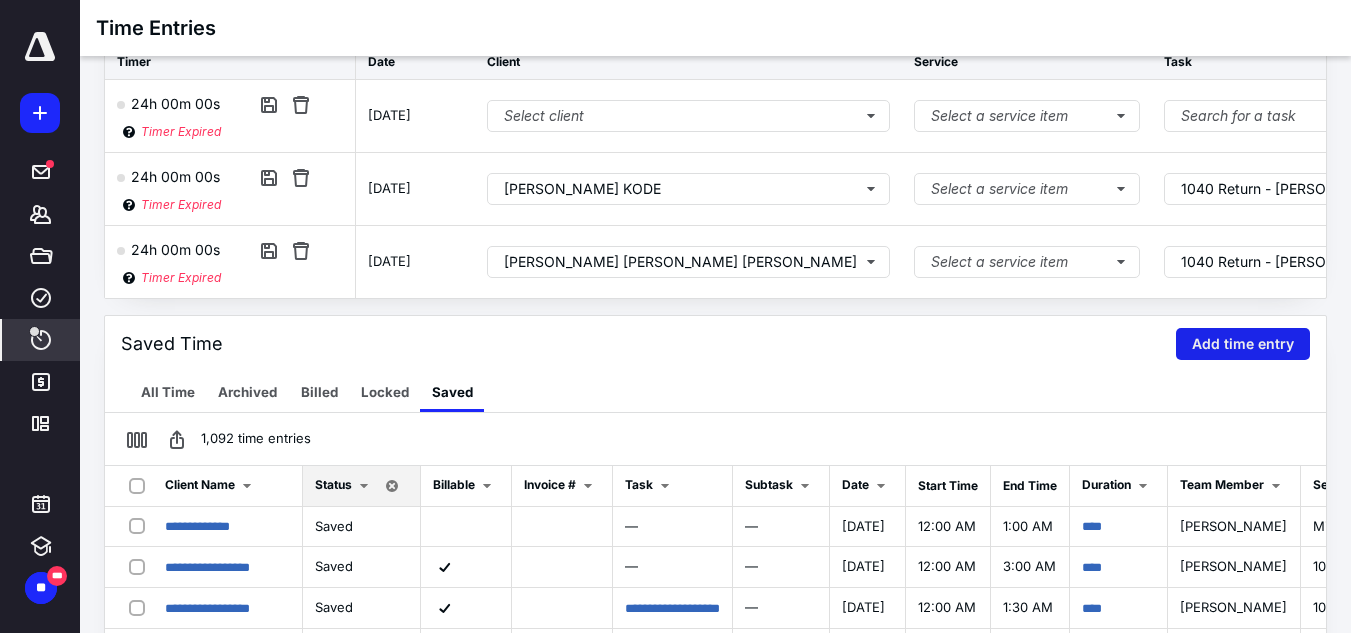 click on "Add time entry" at bounding box center [1243, 344] 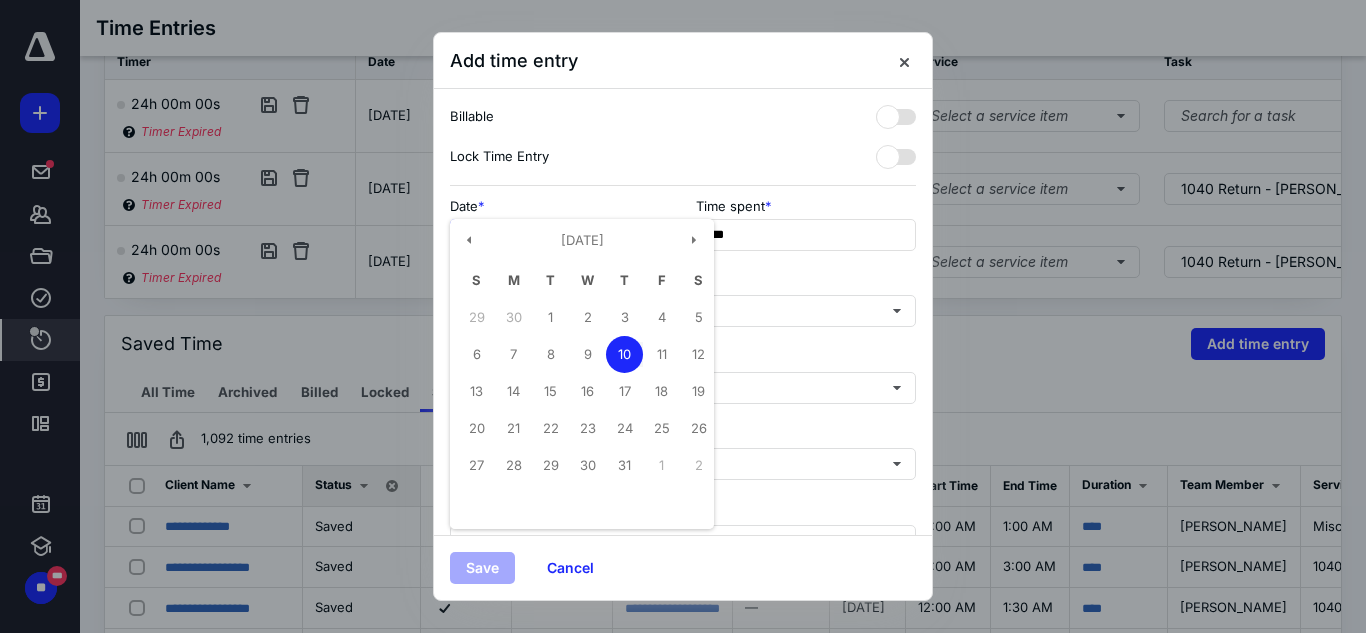 click on "**********" at bounding box center (560, 235) 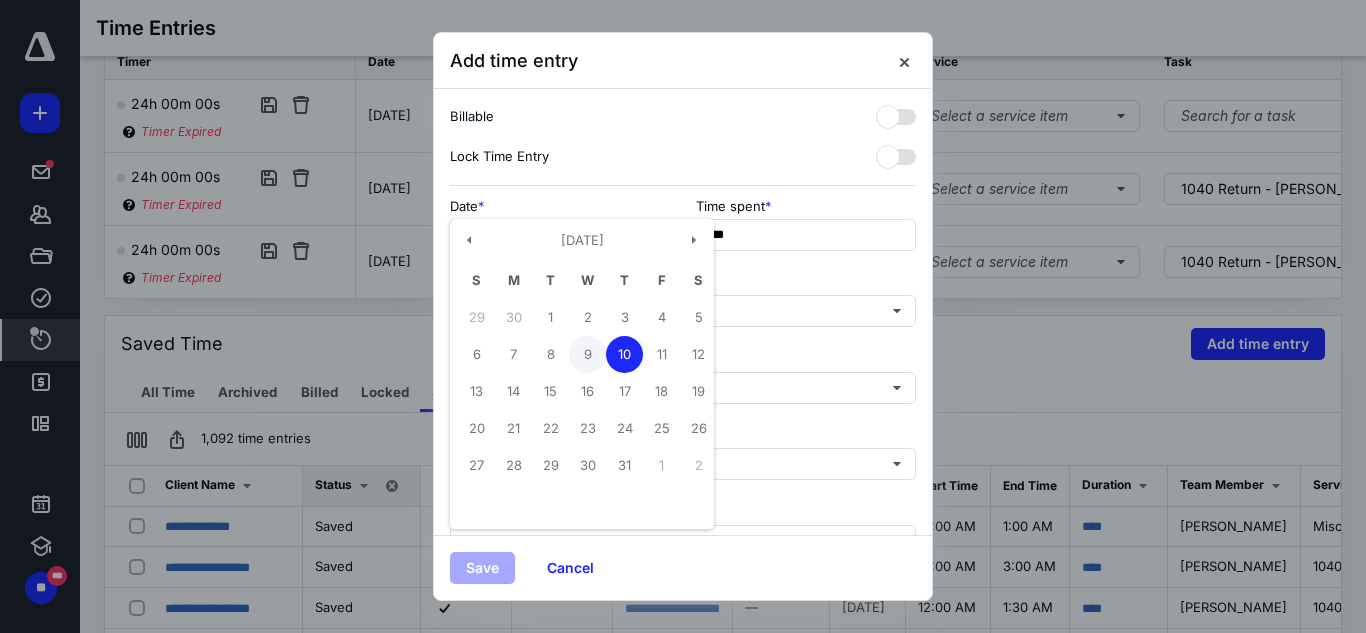 click on "9" at bounding box center [587, 354] 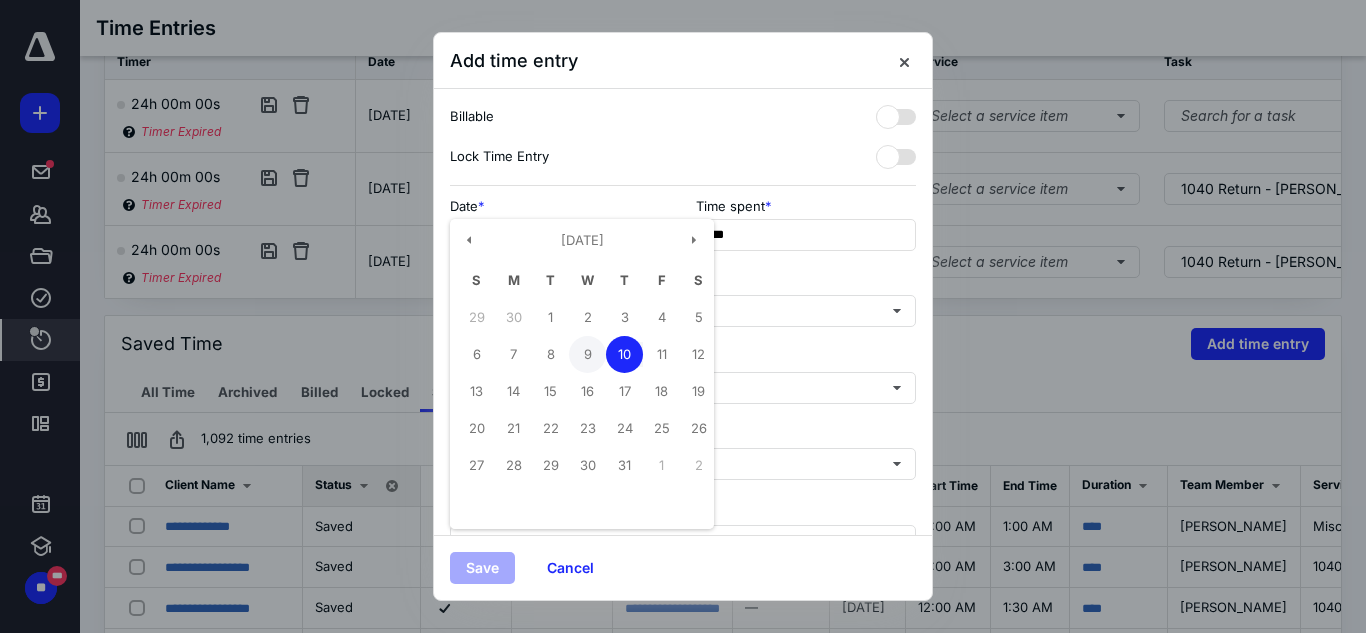 type on "**********" 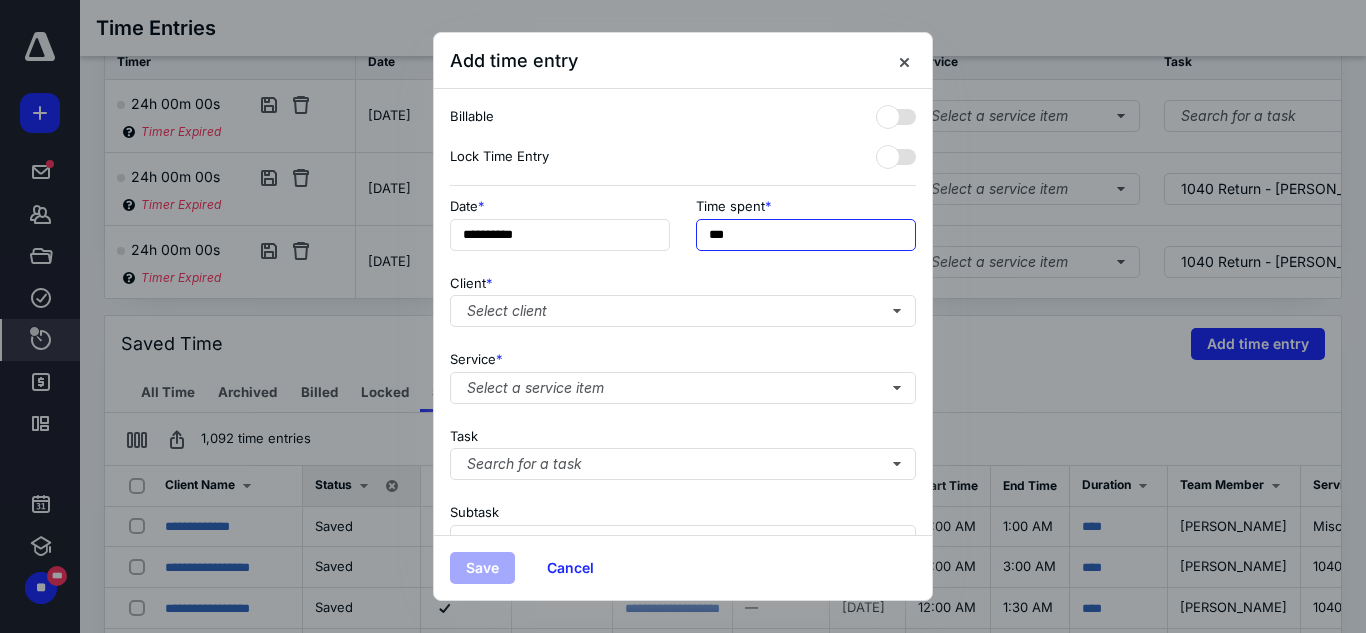 click on "***" at bounding box center (806, 235) 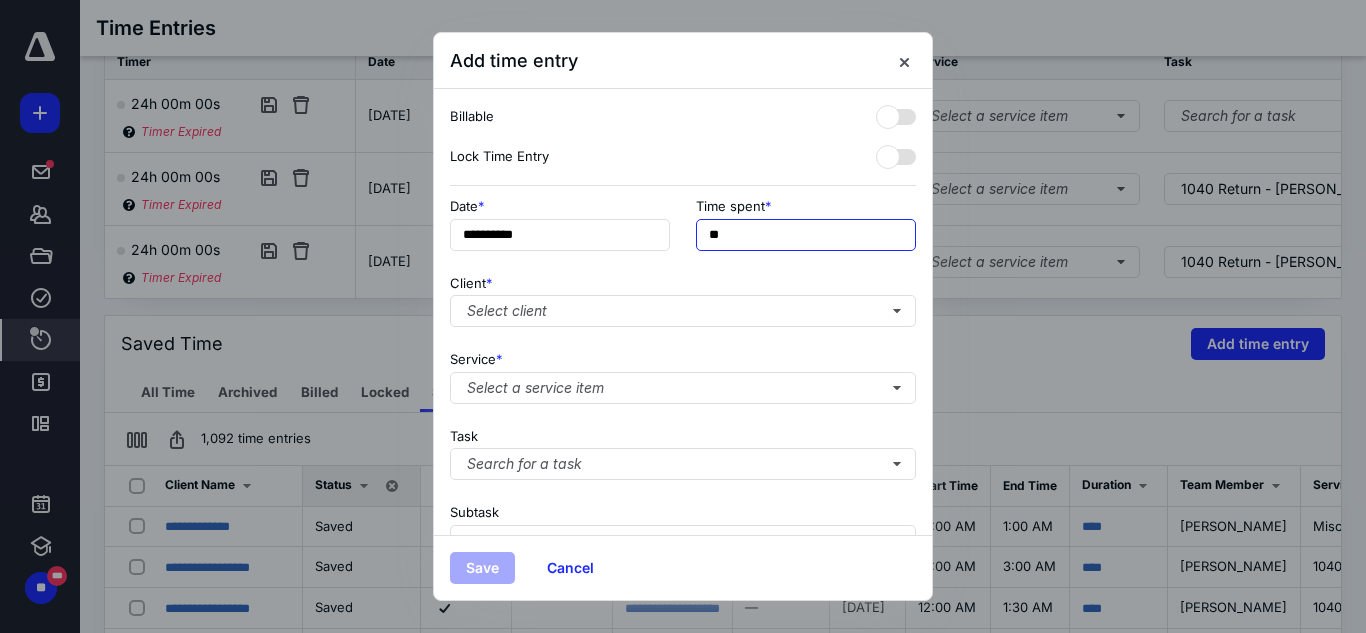 type on "*" 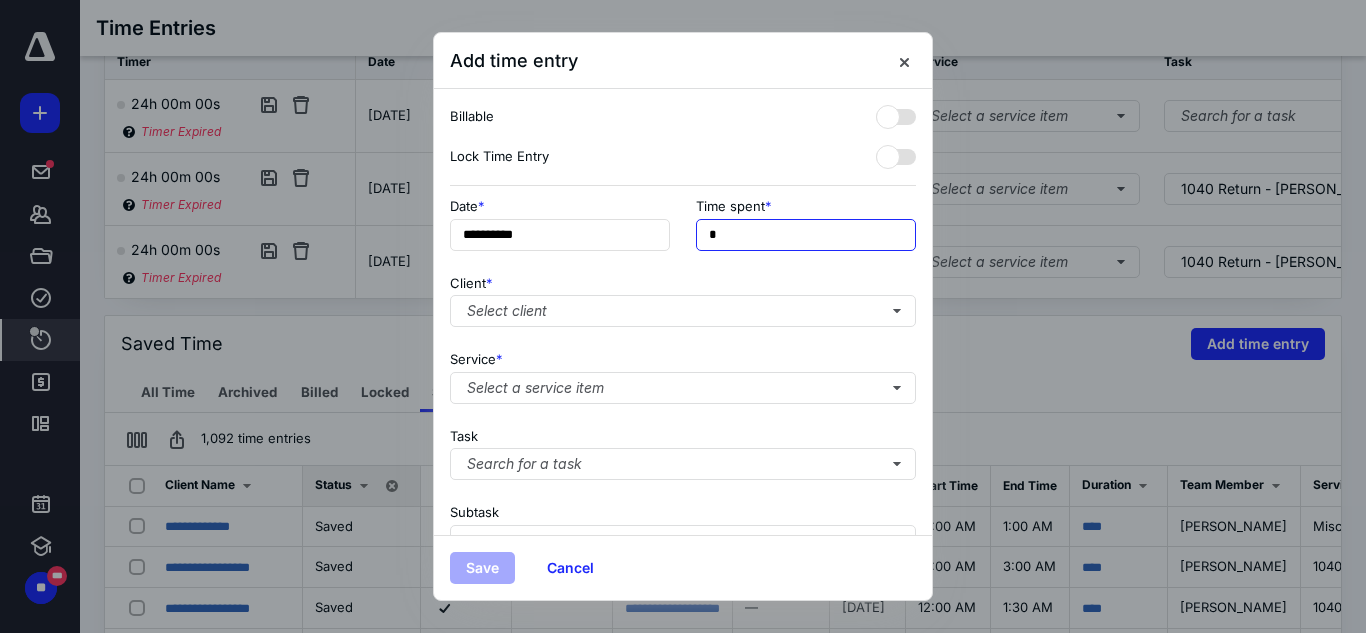 type on "**" 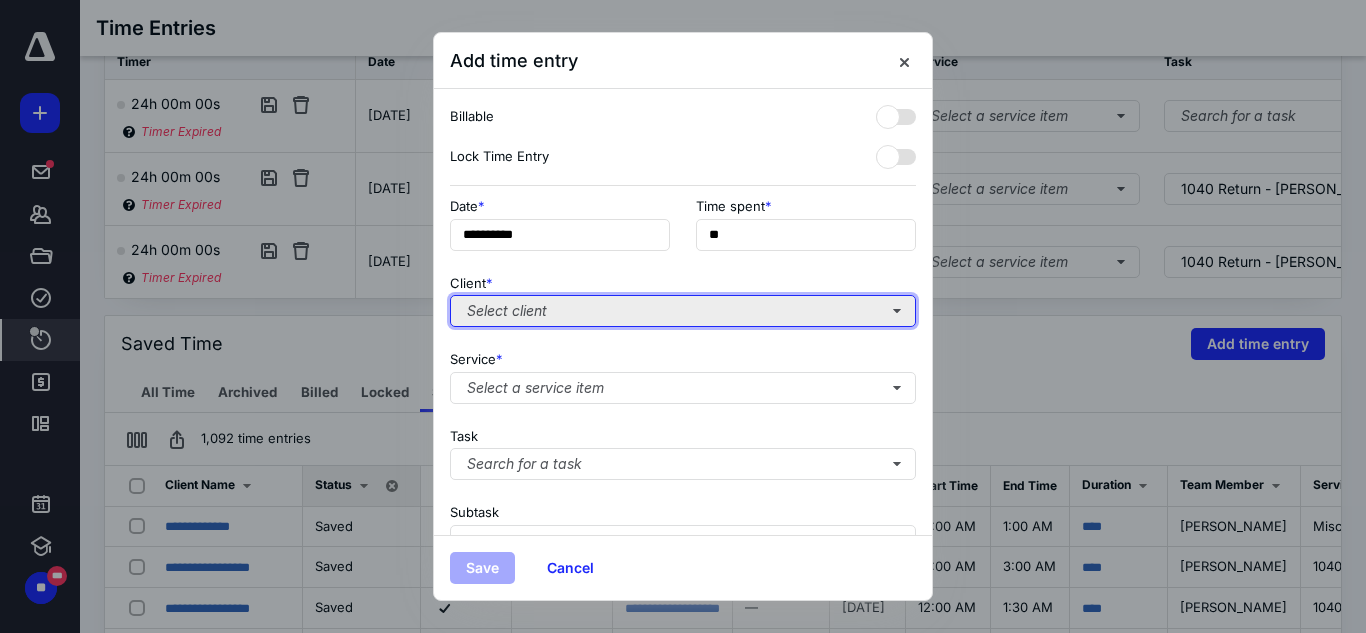 click on "Select client" at bounding box center [683, 311] 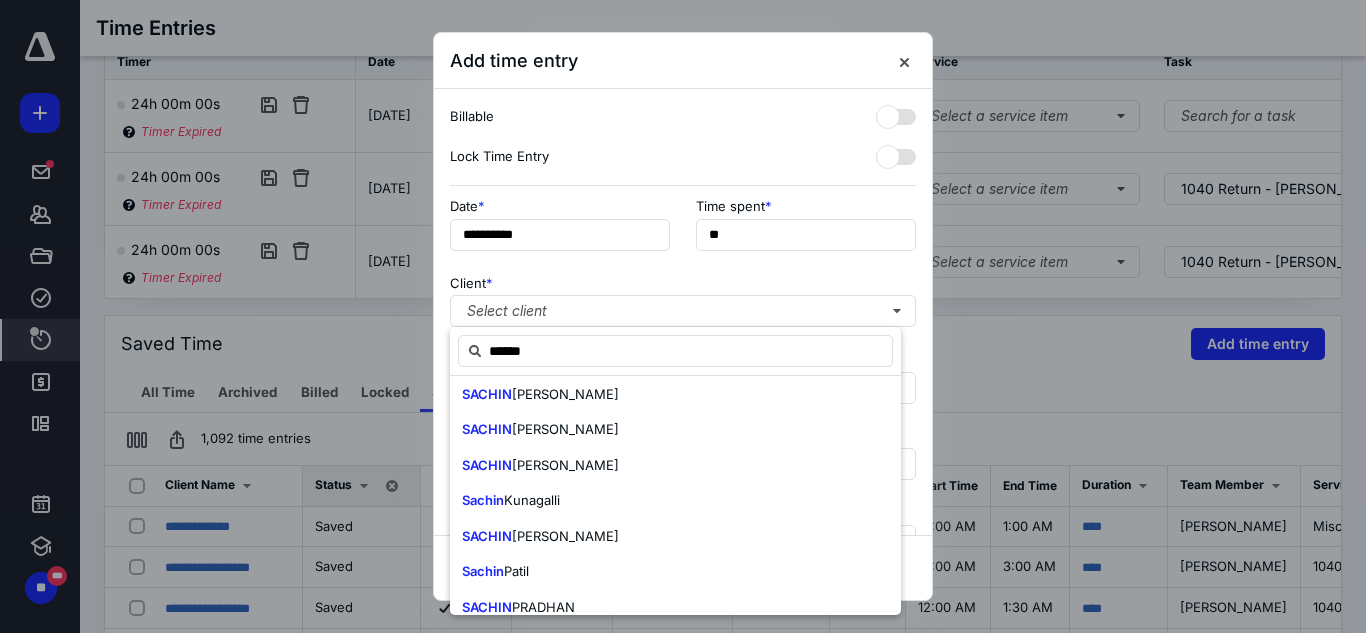scroll, scrollTop: 329, scrollLeft: 0, axis: vertical 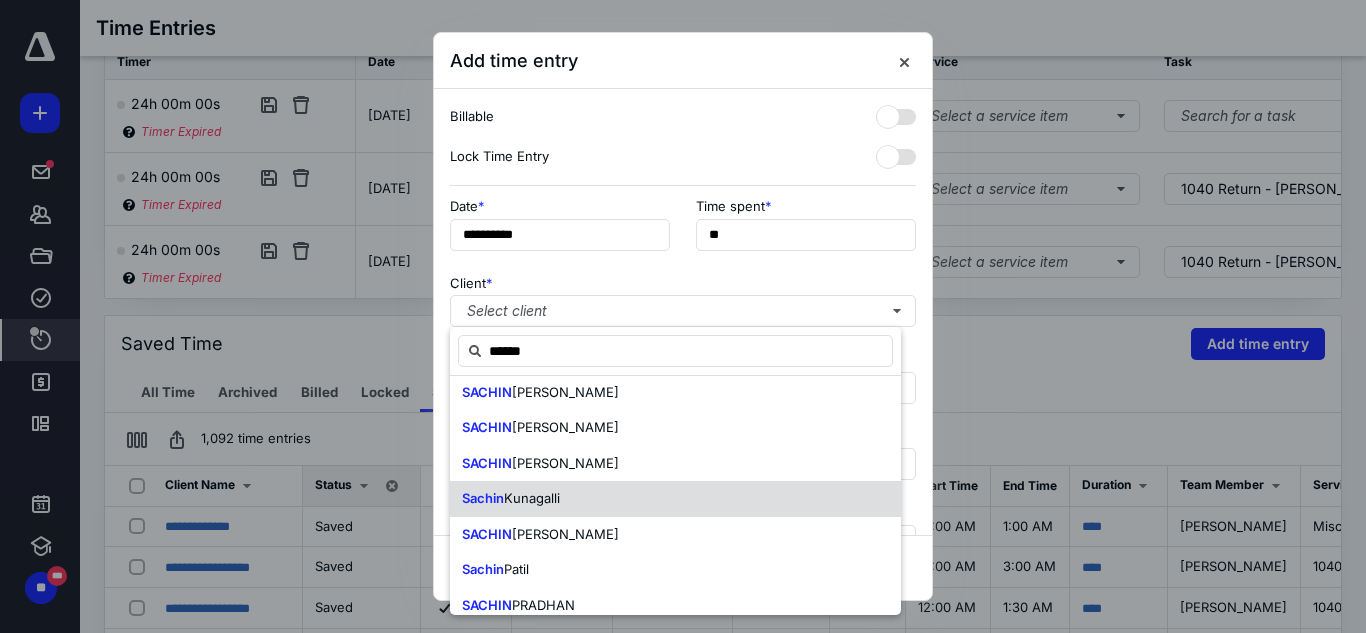 click on "[PERSON_NAME]" at bounding box center [675, 499] 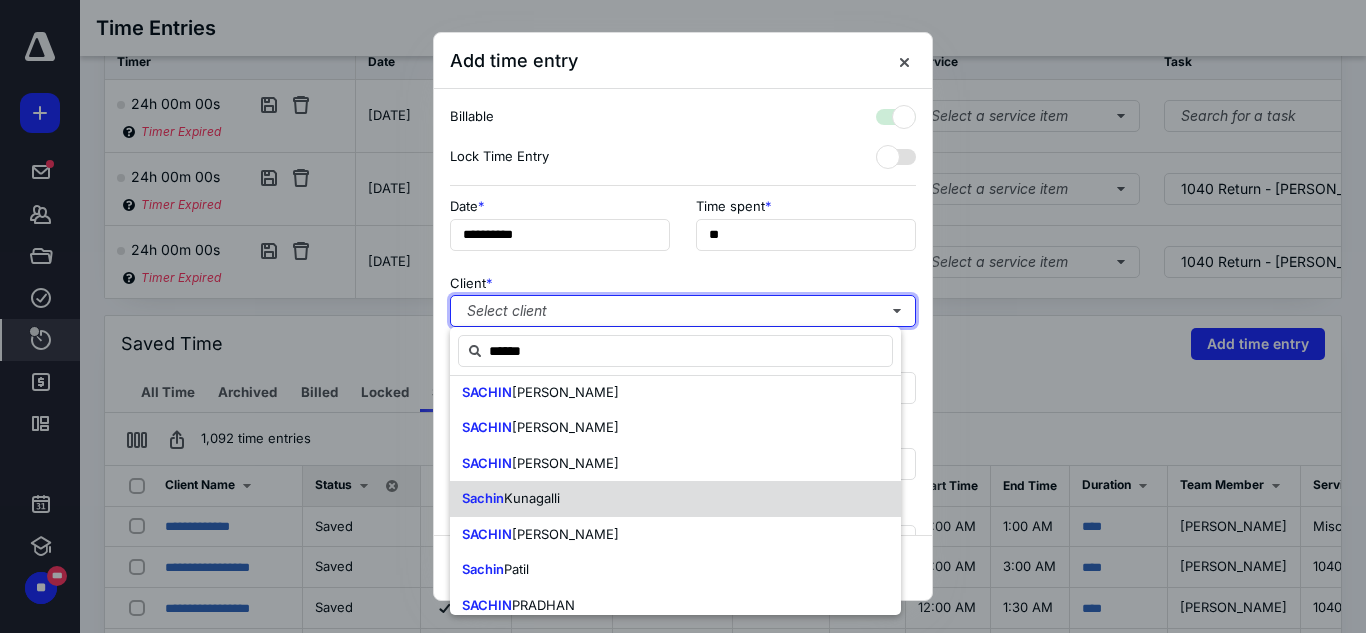 checkbox on "true" 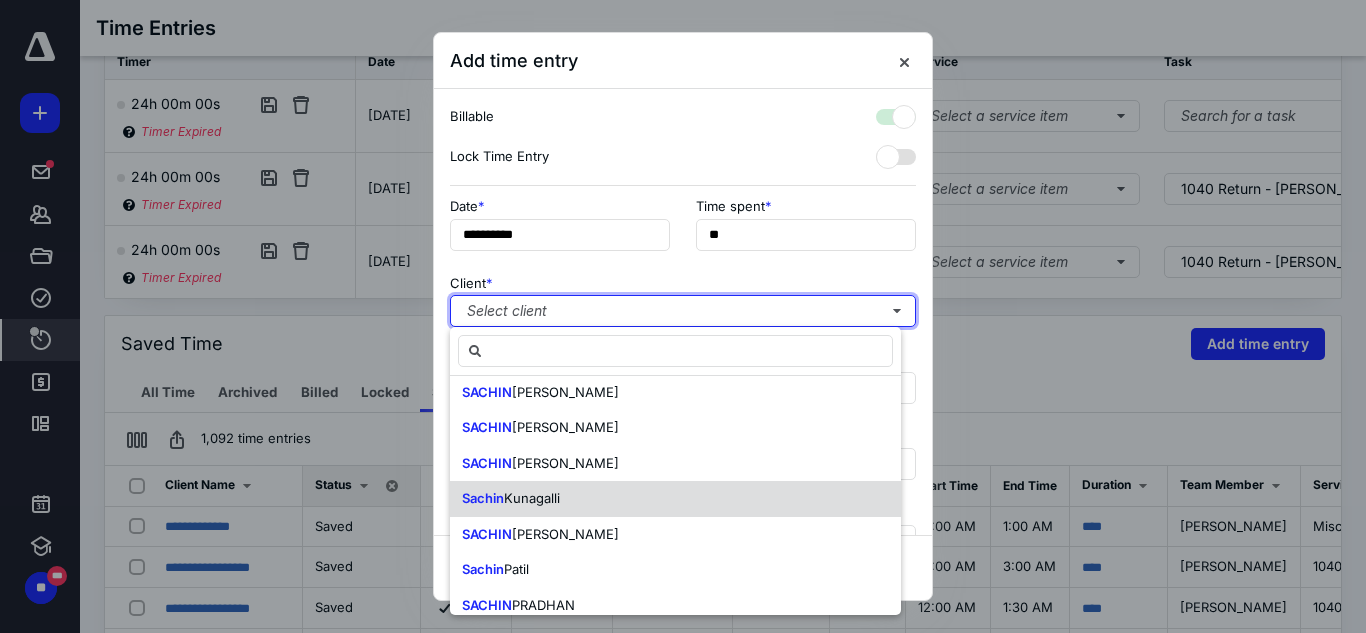 scroll, scrollTop: 0, scrollLeft: 0, axis: both 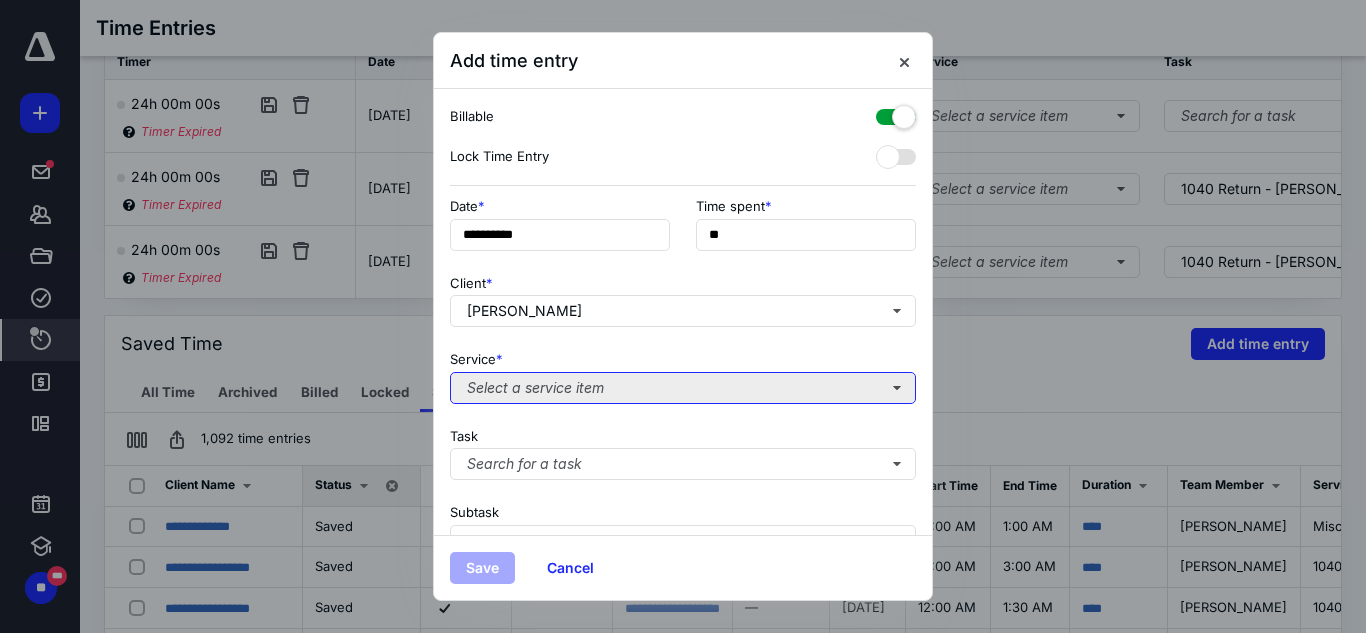 click on "Select a service item" at bounding box center [683, 388] 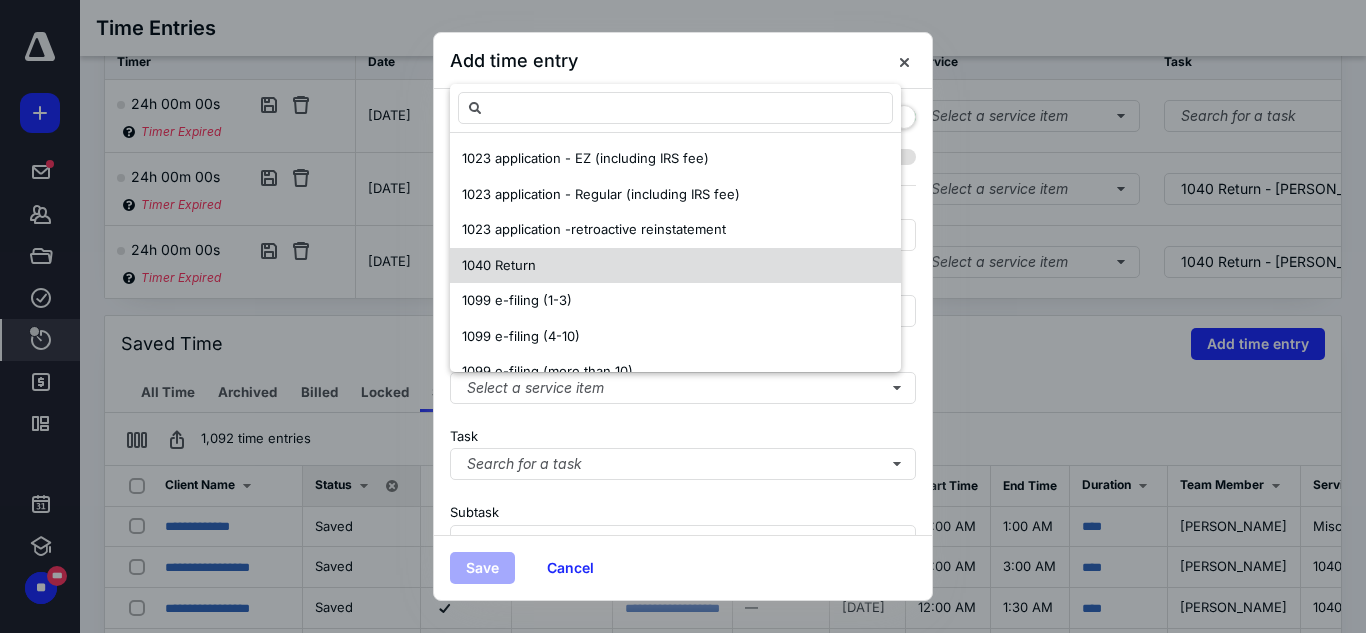 click on "1040 Return" at bounding box center [675, 266] 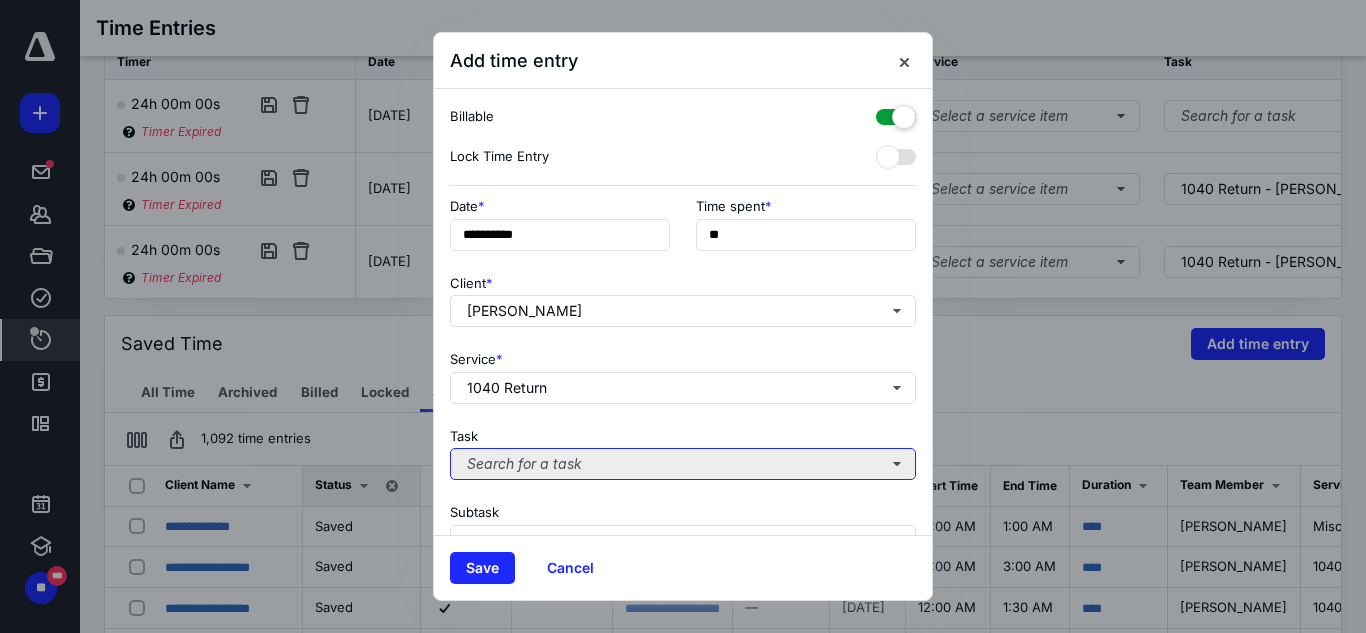 click on "Search for a task" at bounding box center [683, 464] 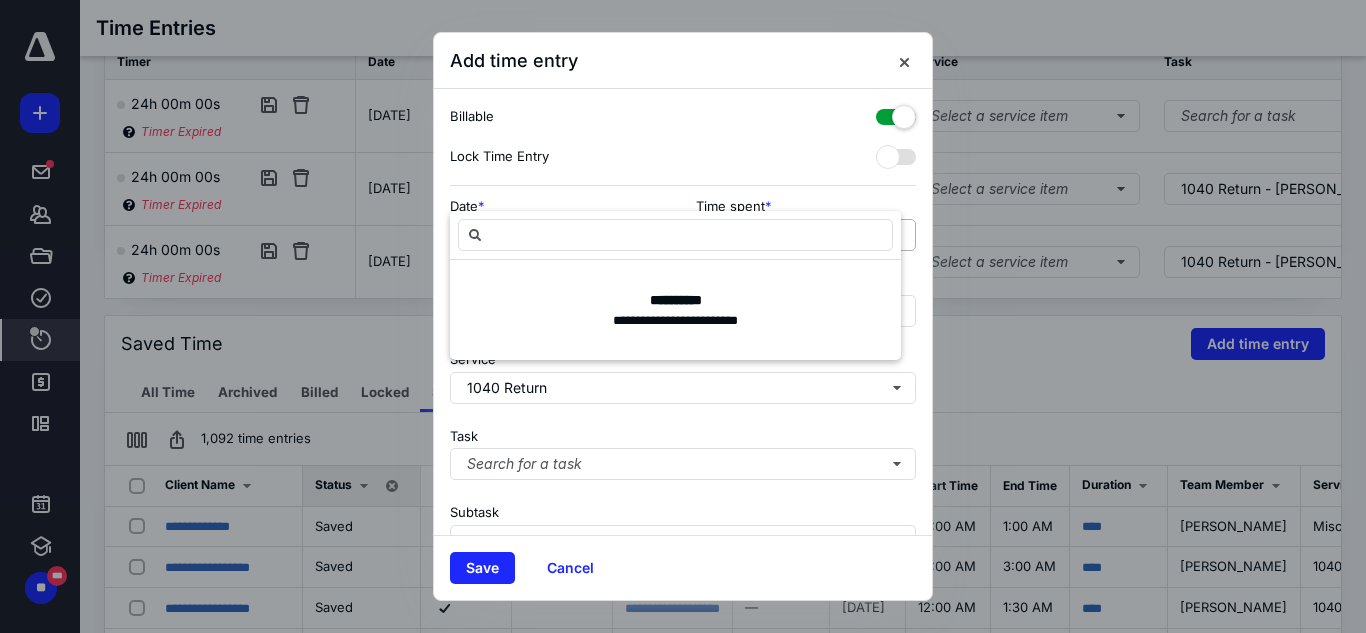 scroll, scrollTop: 269, scrollLeft: 0, axis: vertical 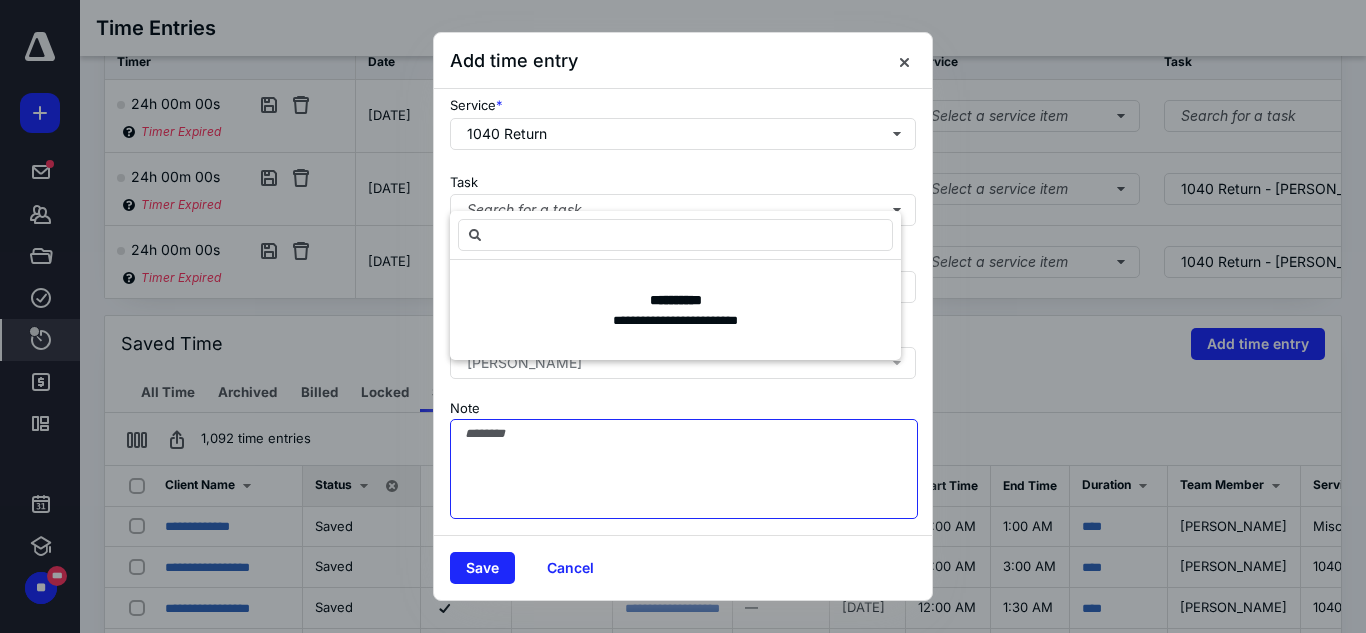 click on "Note" at bounding box center [684, 469] 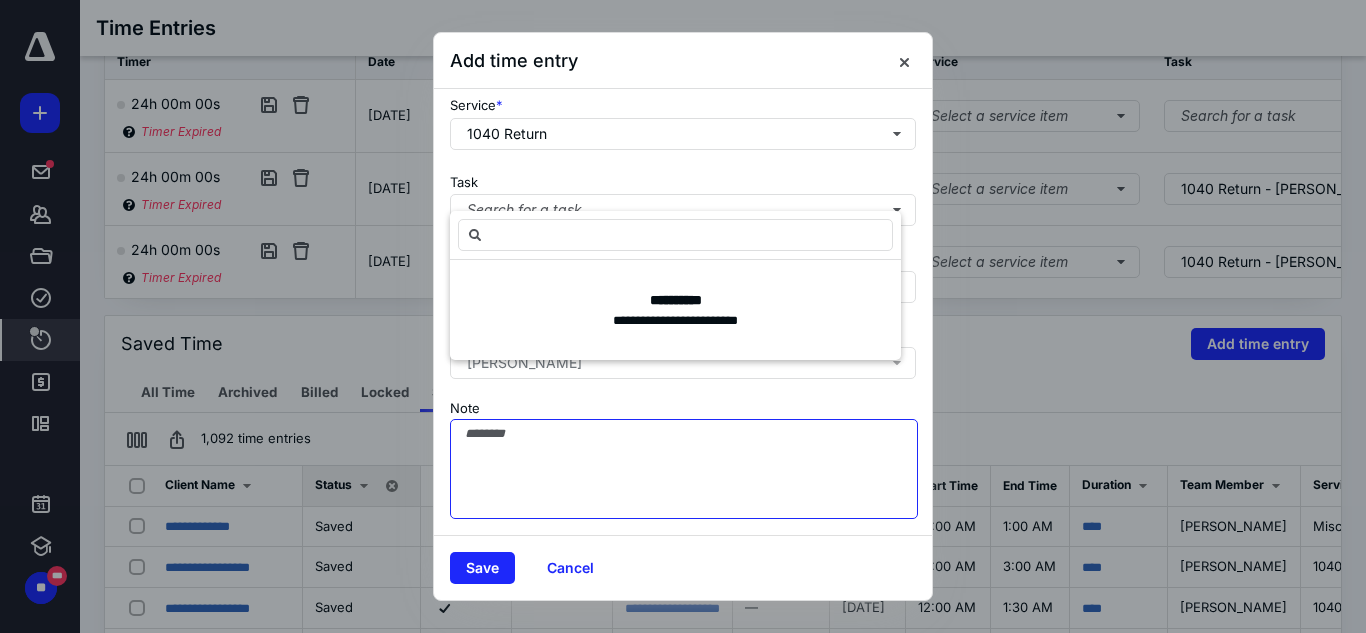 scroll, scrollTop: 269, scrollLeft: 0, axis: vertical 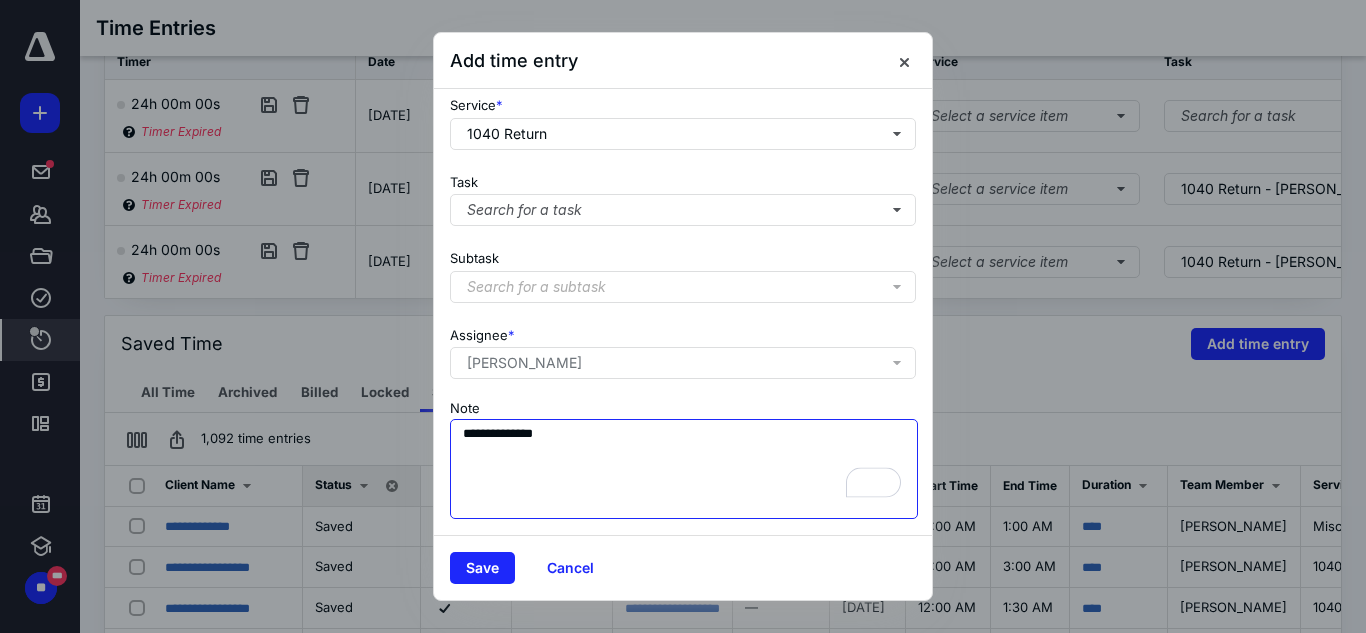 click on "**********" at bounding box center (684, 469) 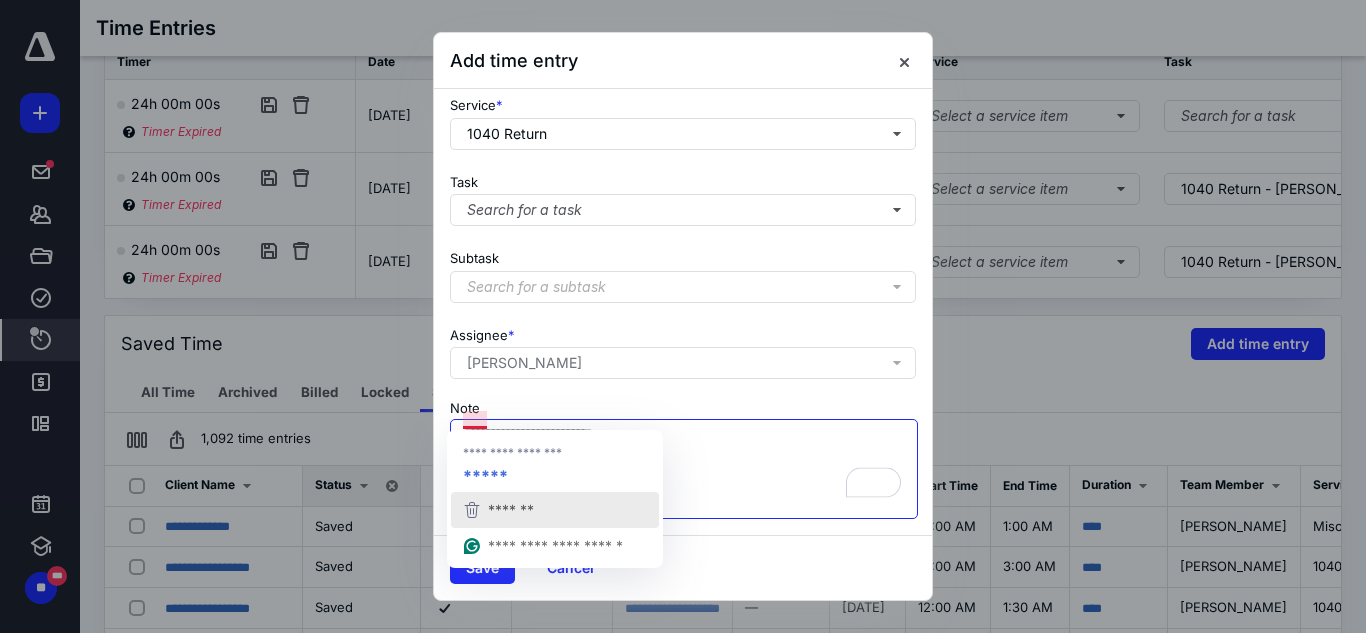 drag, startPoint x: 473, startPoint y: 411, endPoint x: 476, endPoint y: 492, distance: 81.055534 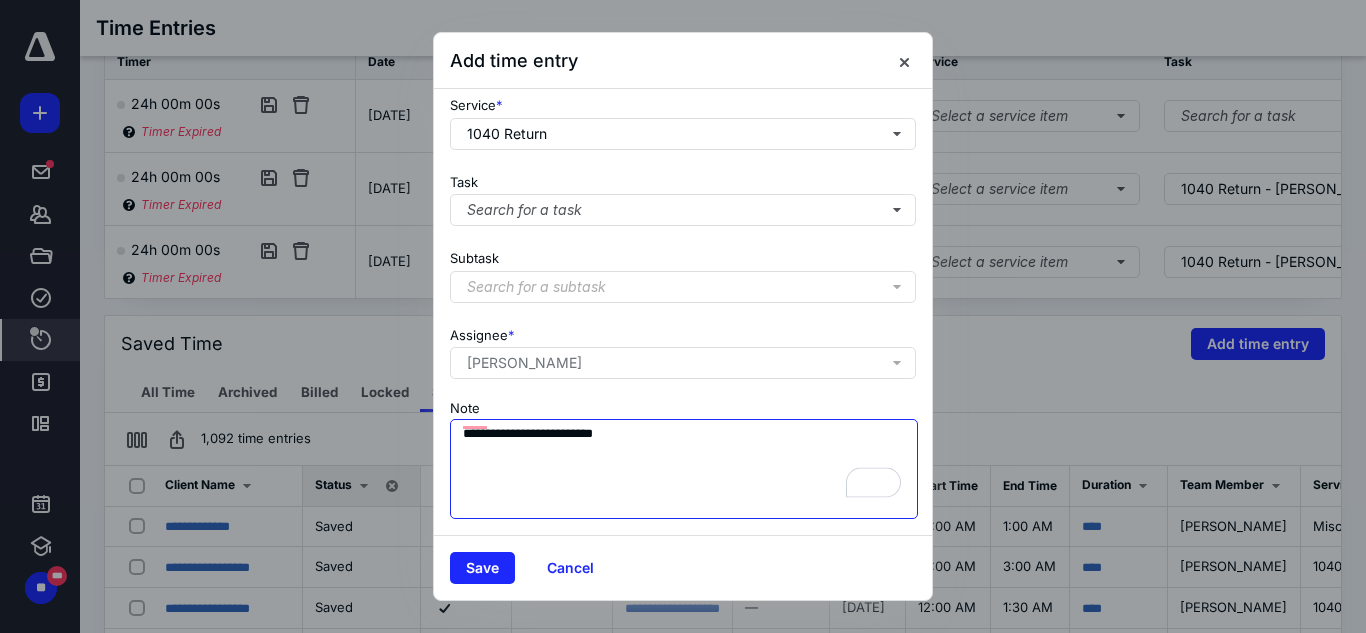click on "**********" at bounding box center [684, 469] 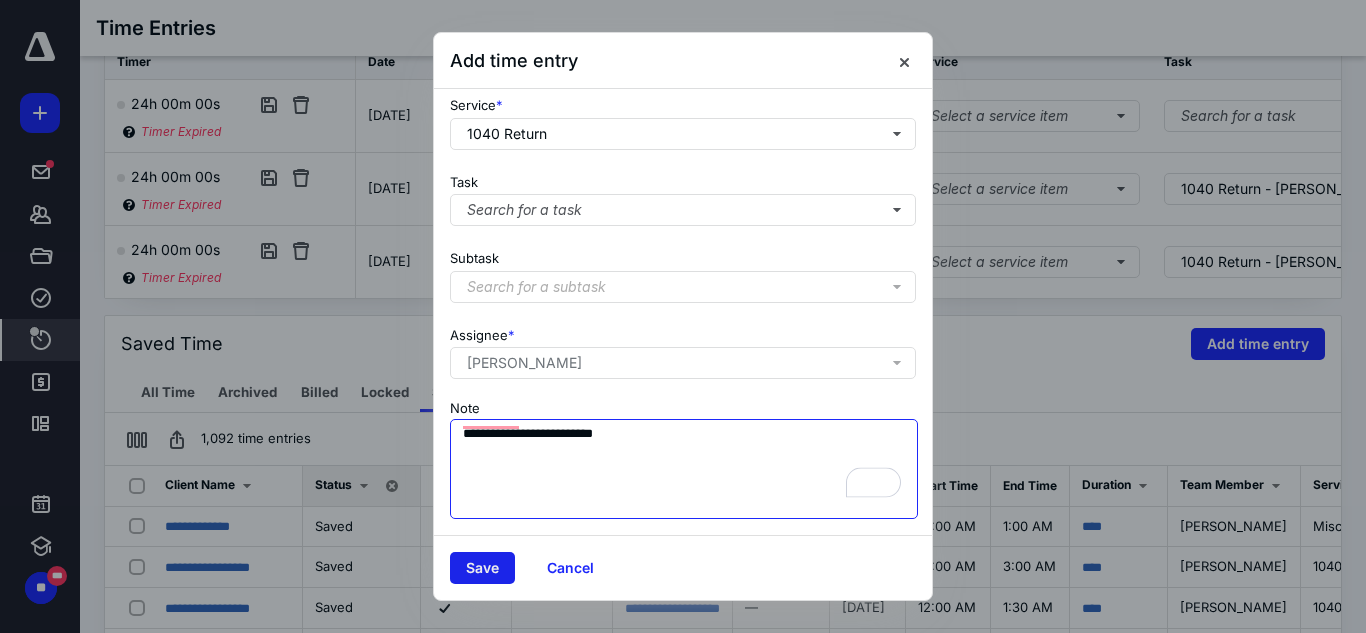 type on "**********" 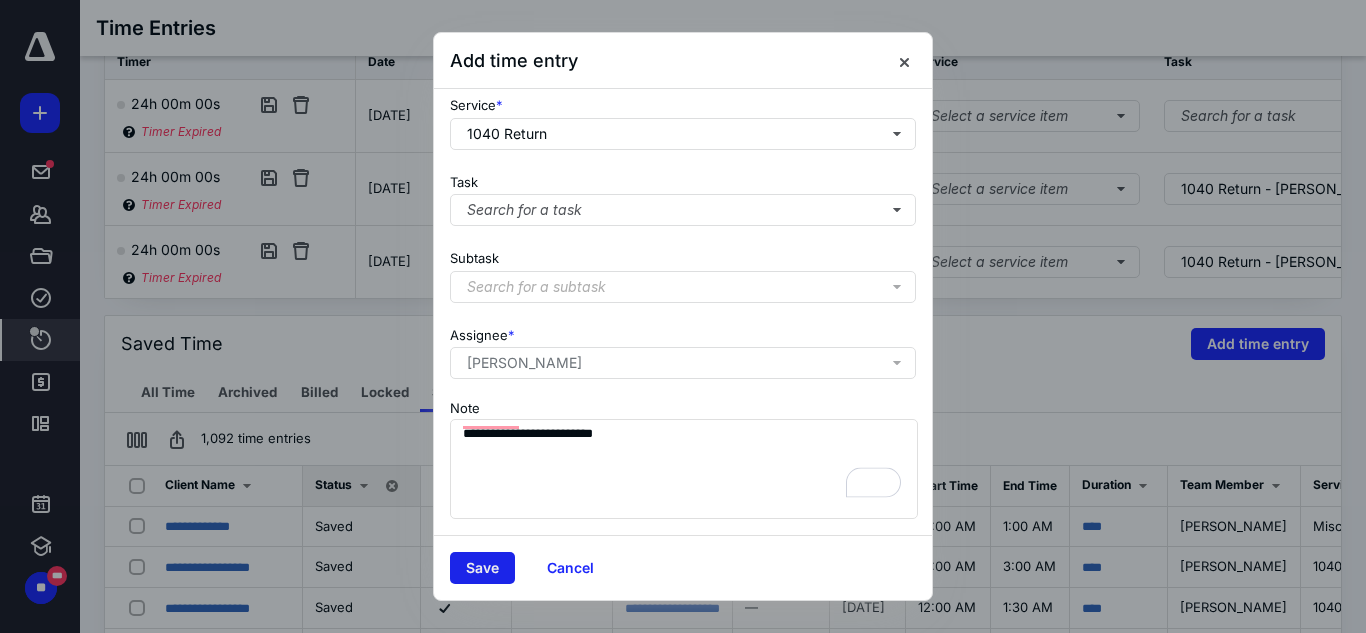 click on "Save" at bounding box center (482, 568) 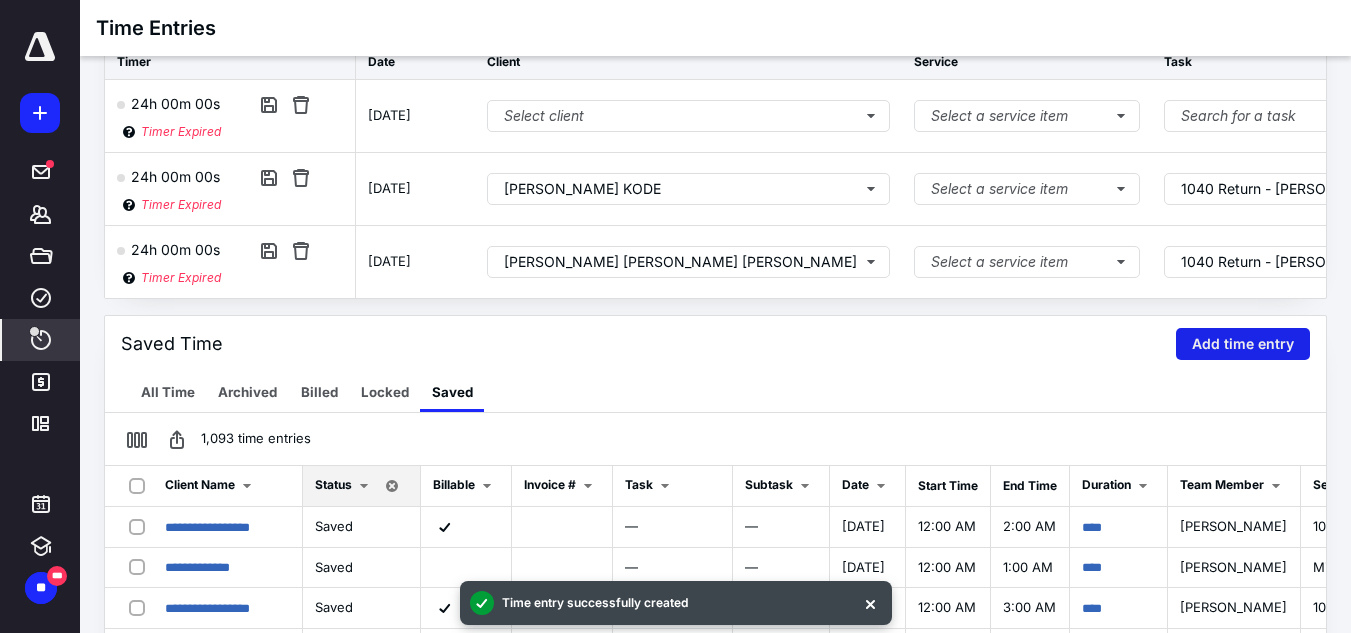 click on "Add time entry" at bounding box center [1243, 344] 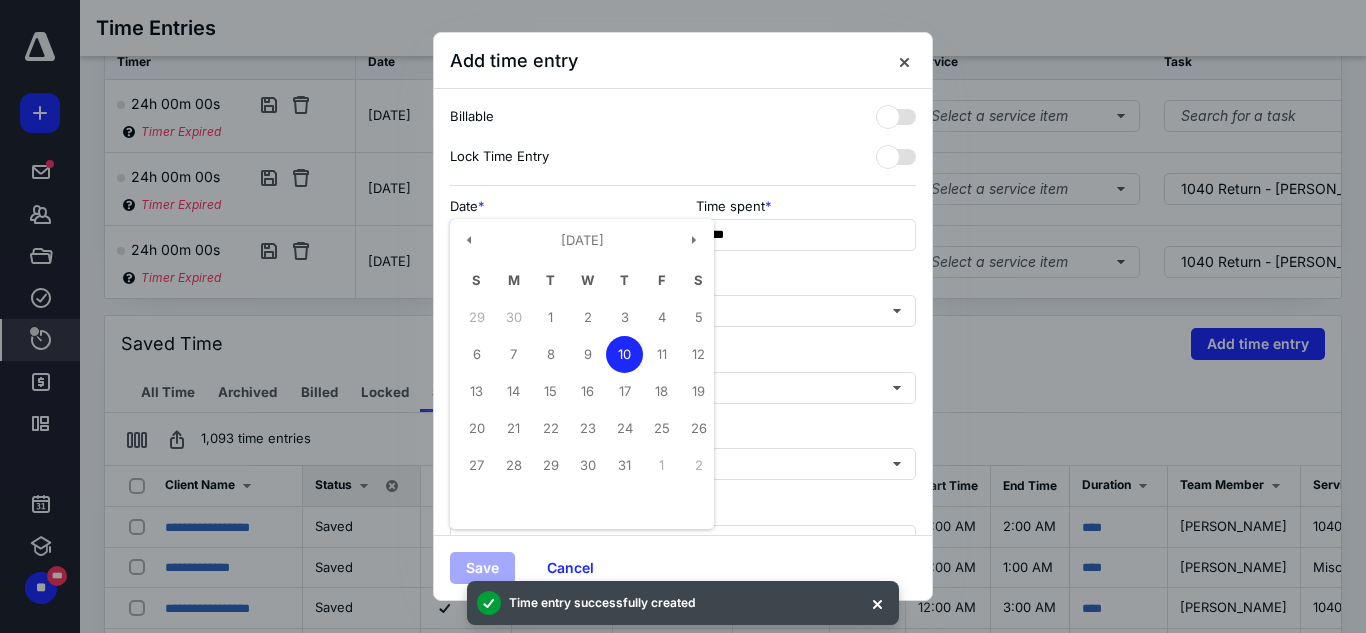 click on "**********" at bounding box center [560, 235] 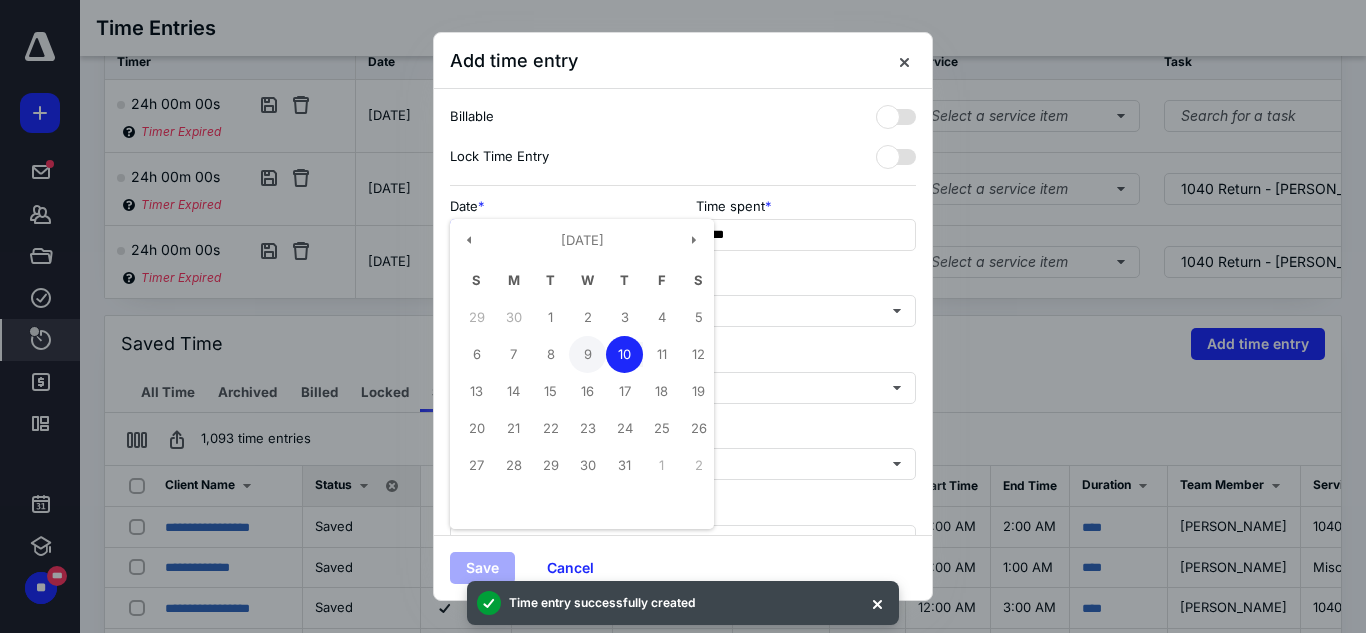 click on "9" at bounding box center (587, 354) 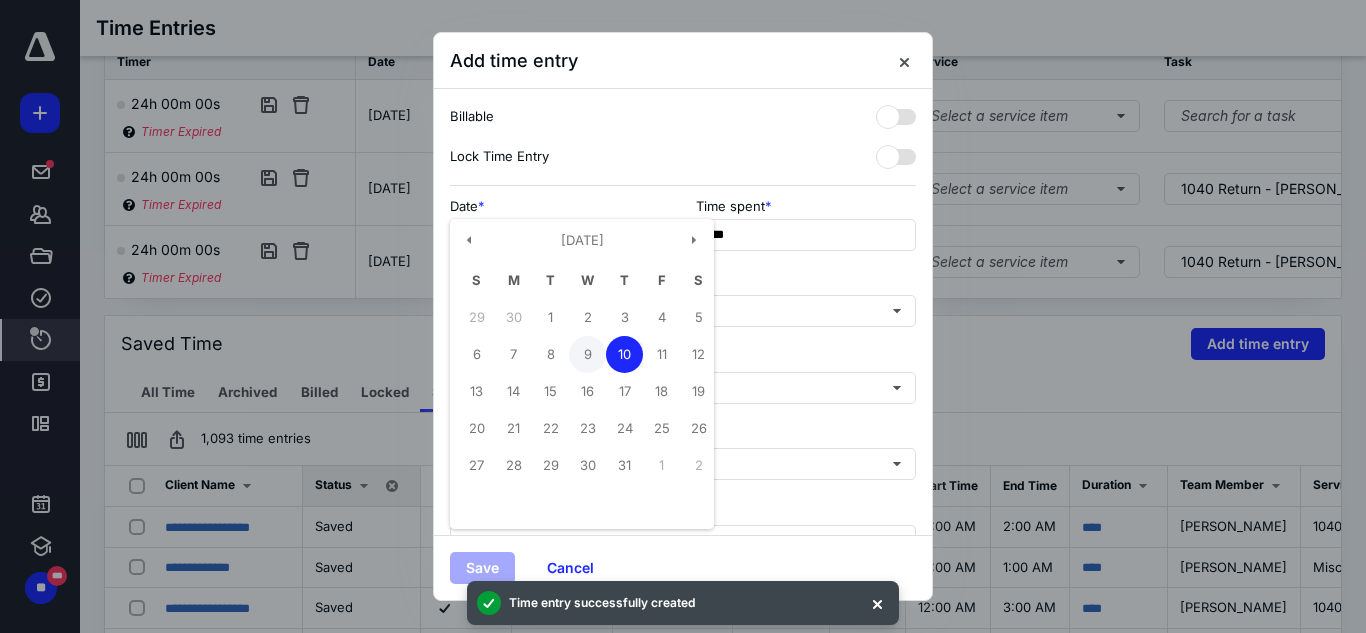 type on "**********" 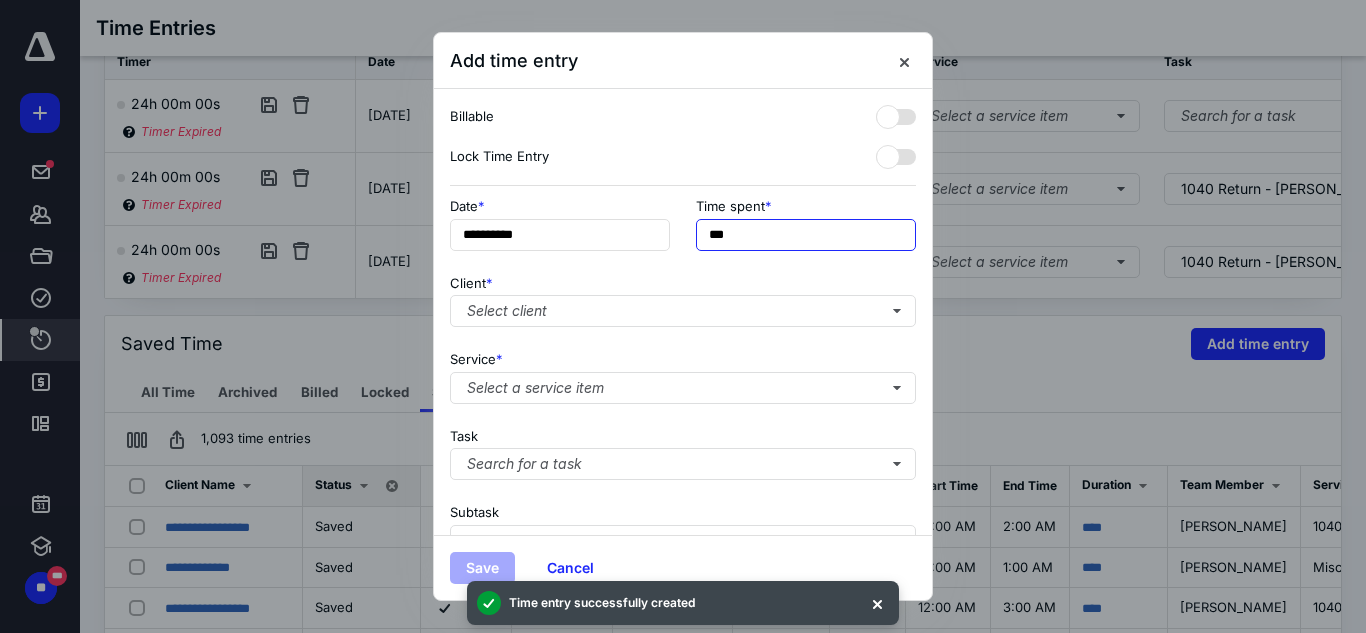 click on "***" at bounding box center (806, 235) 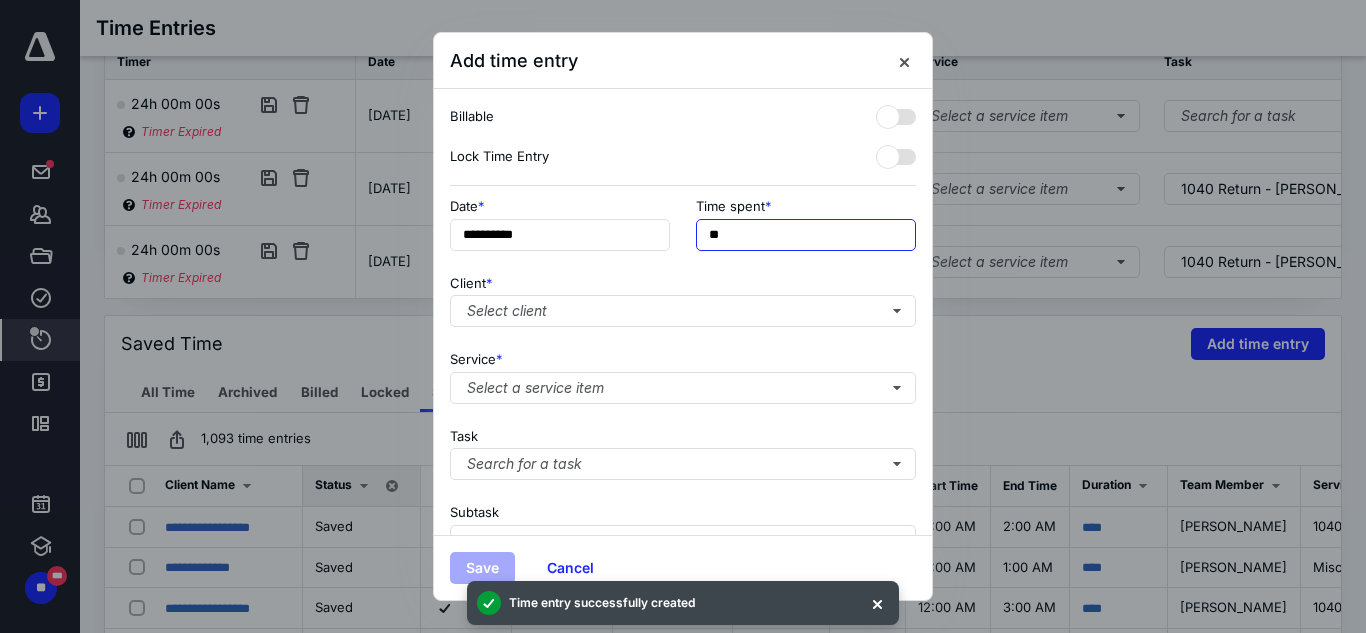 type on "*" 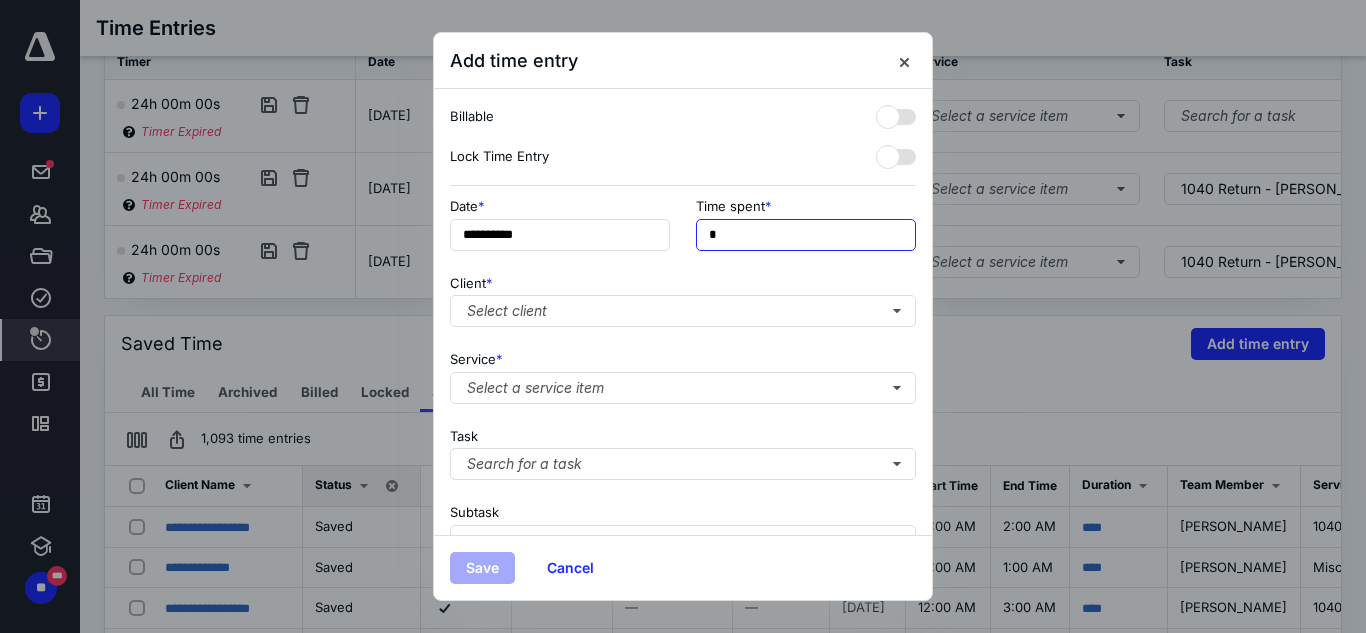 type on "**" 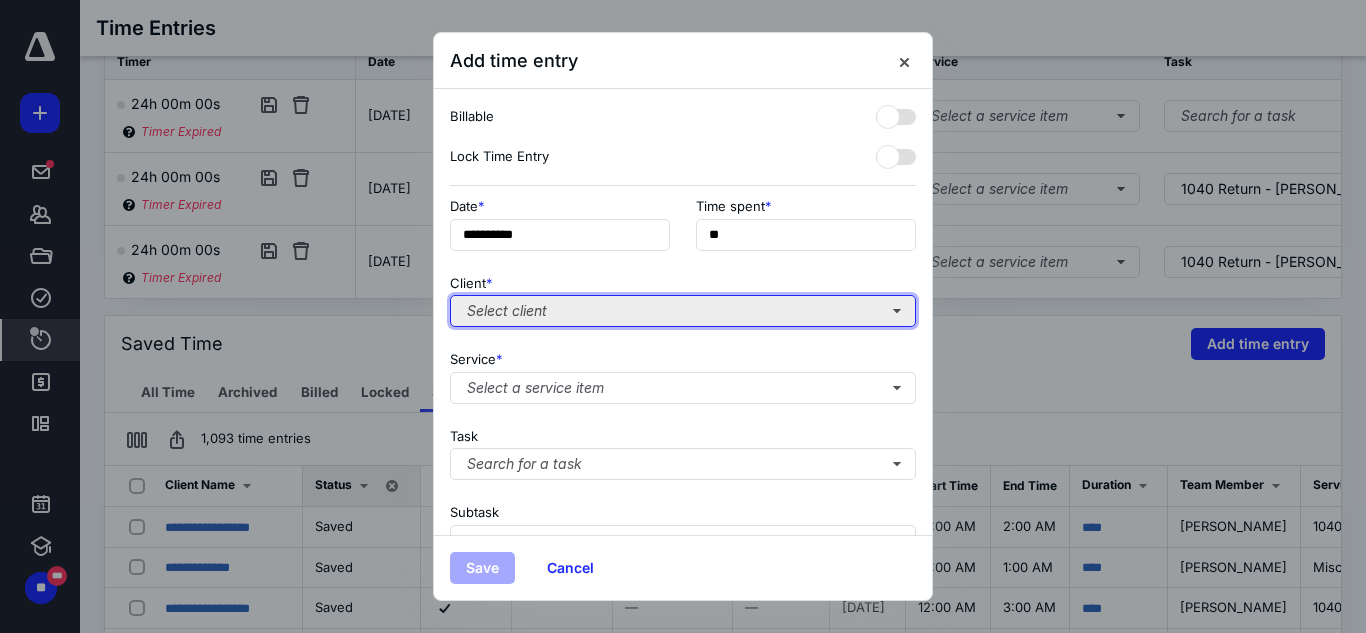 click on "Select client" at bounding box center [683, 311] 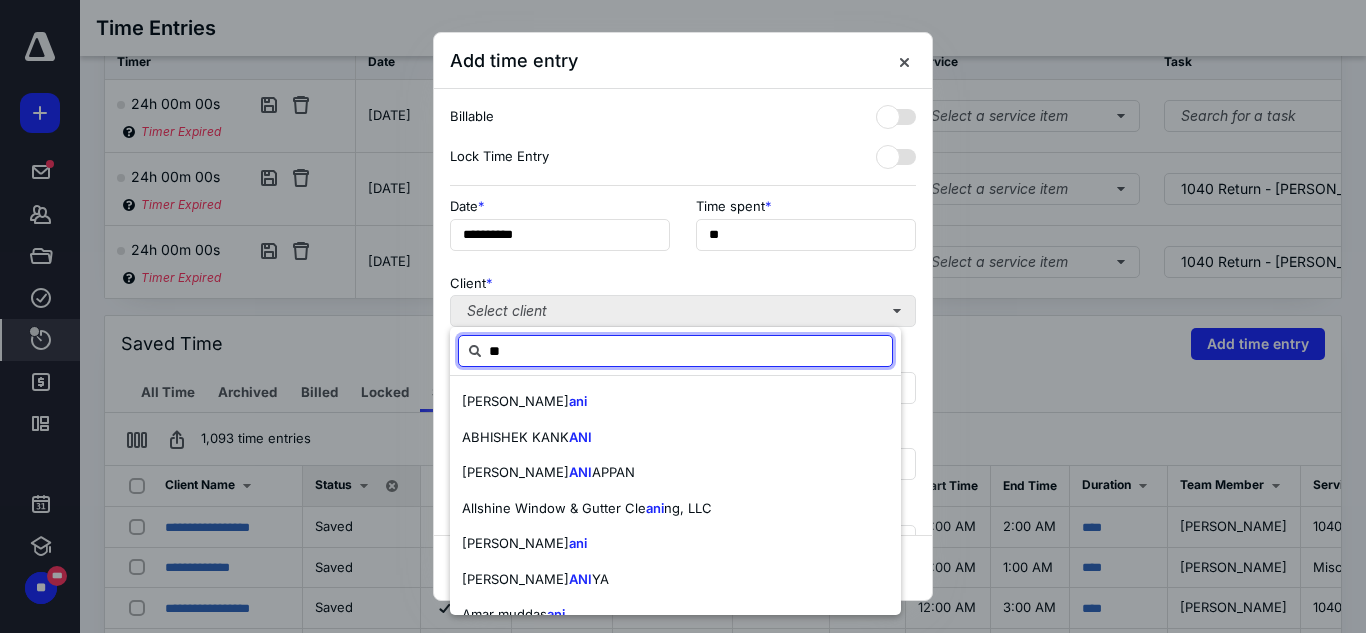 type on "*" 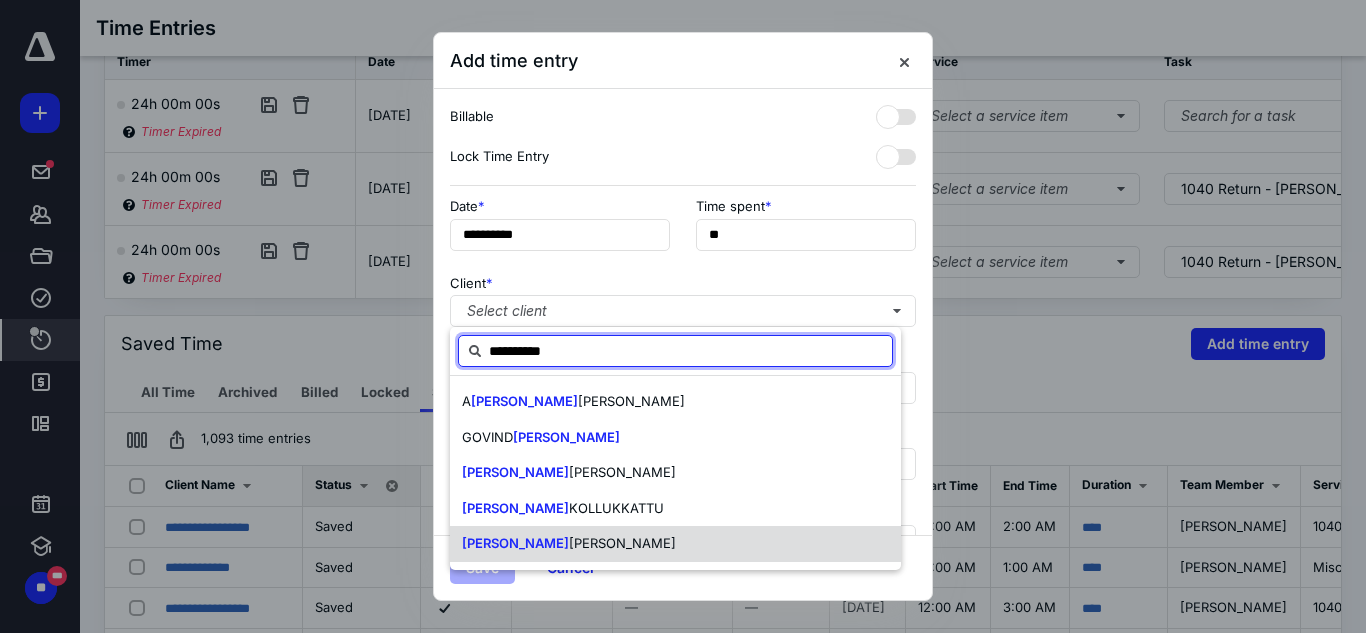 click on "[PERSON_NAME]" at bounding box center [515, 543] 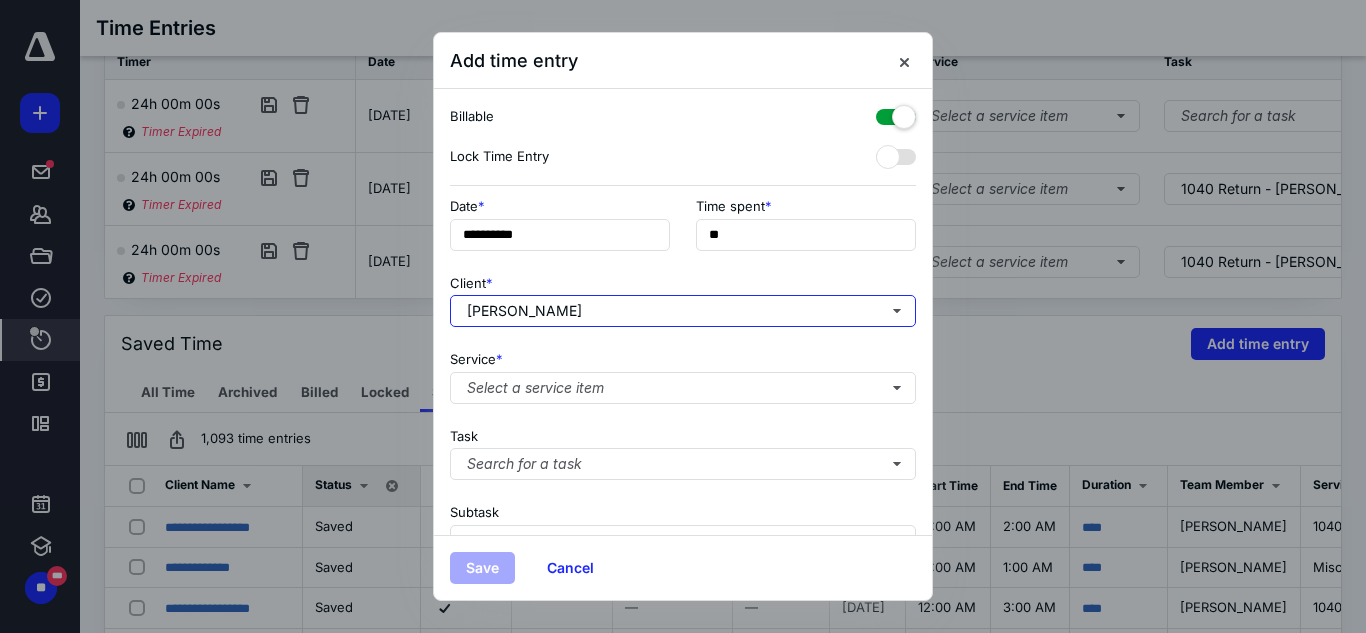 checkbox on "true" 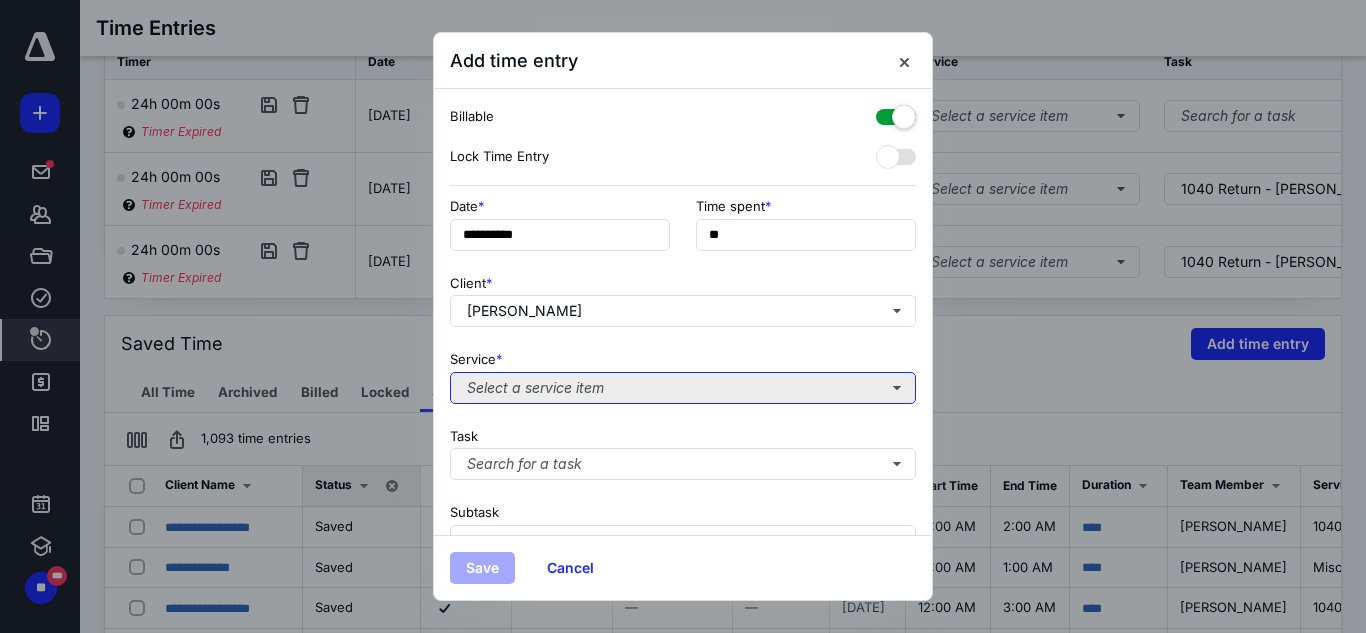 click on "Select a service item" at bounding box center (683, 388) 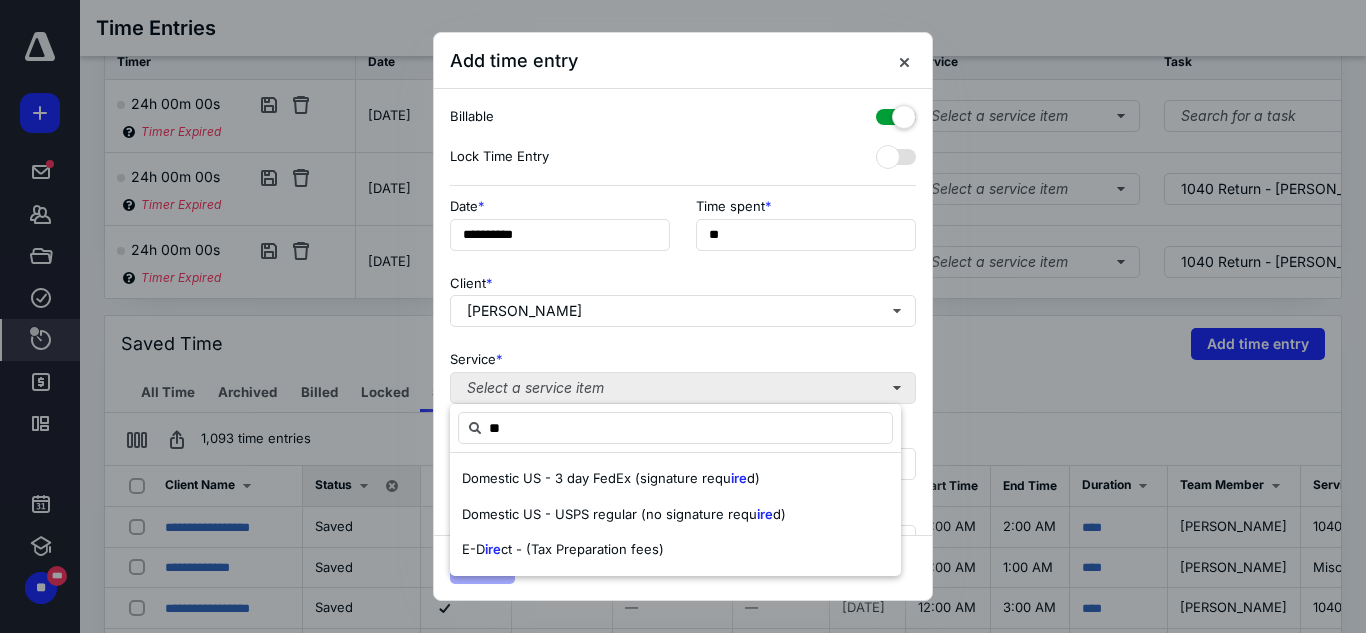 type on "*" 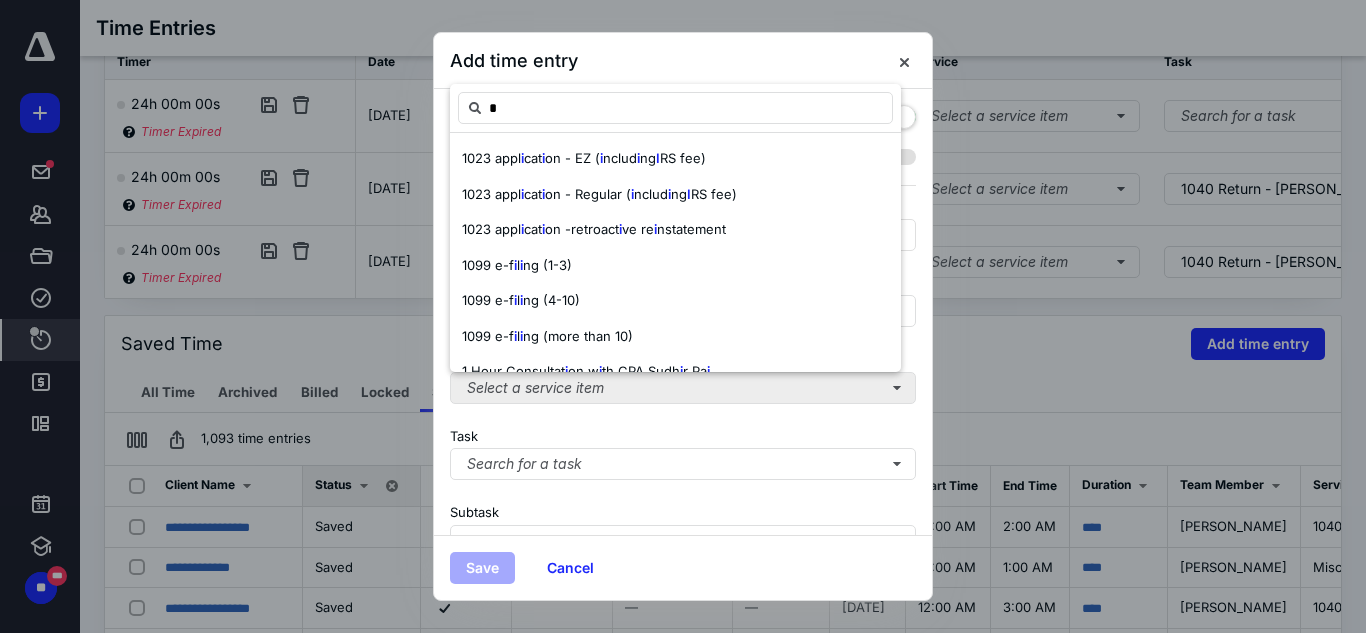 type 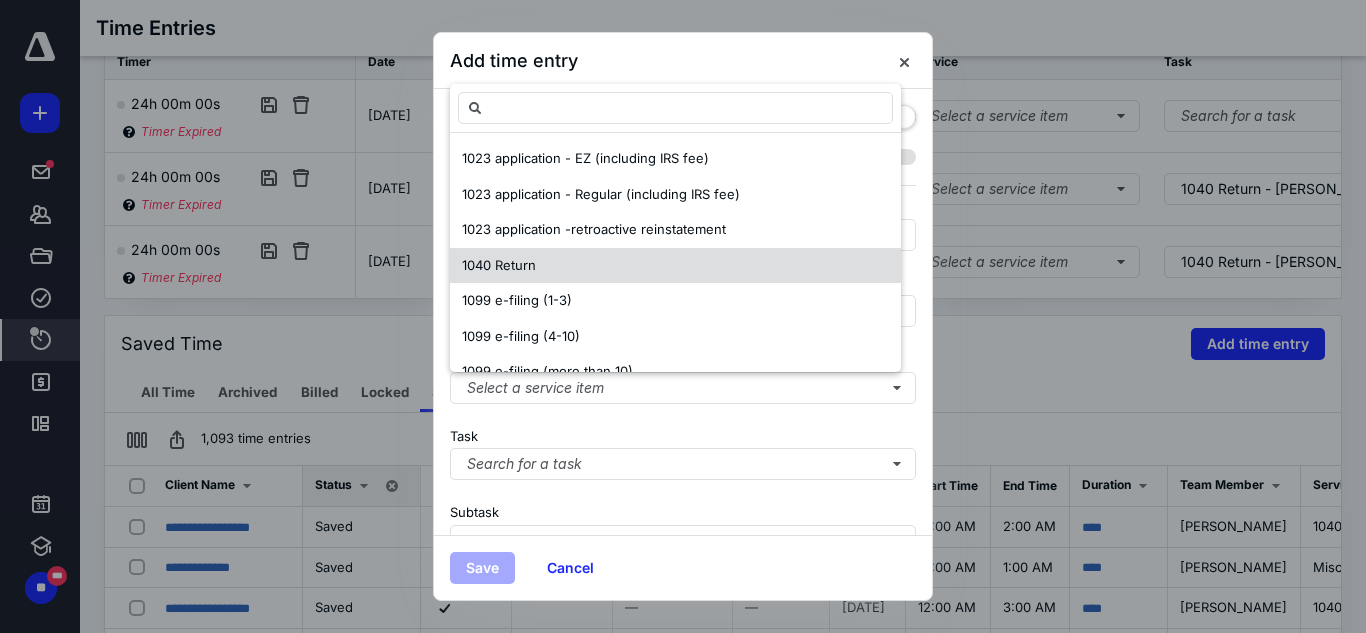 click on "1040 Return" at bounding box center (675, 266) 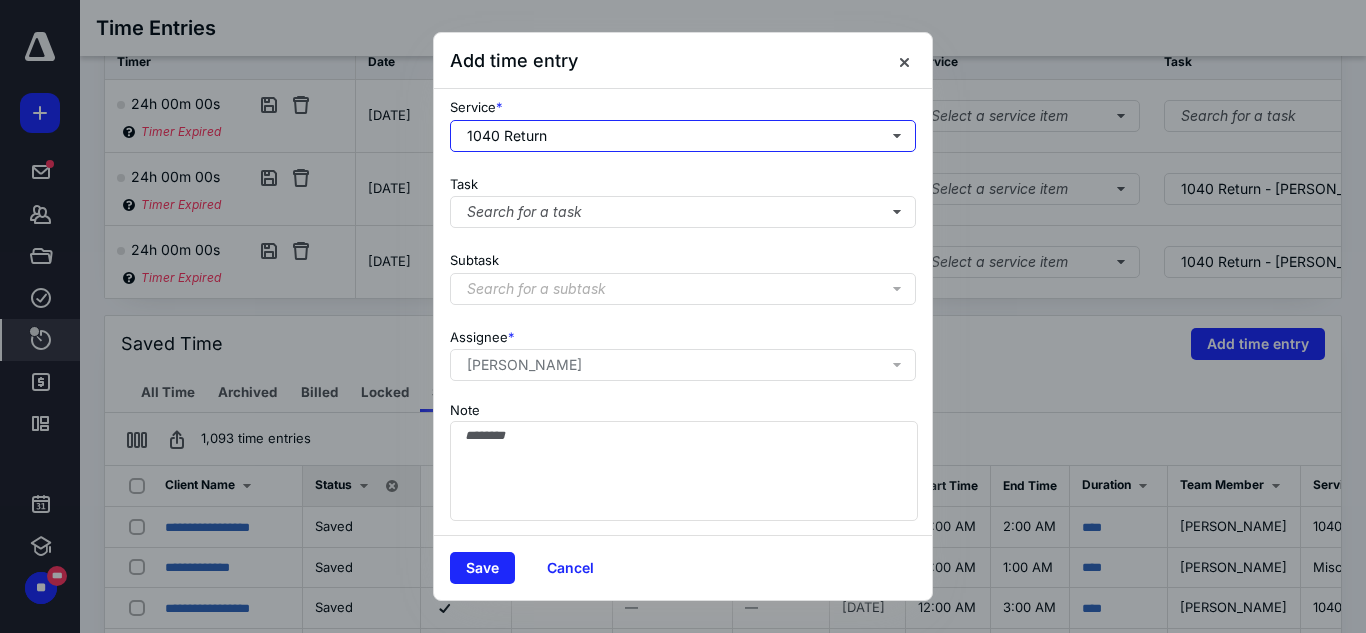 scroll, scrollTop: 269, scrollLeft: 0, axis: vertical 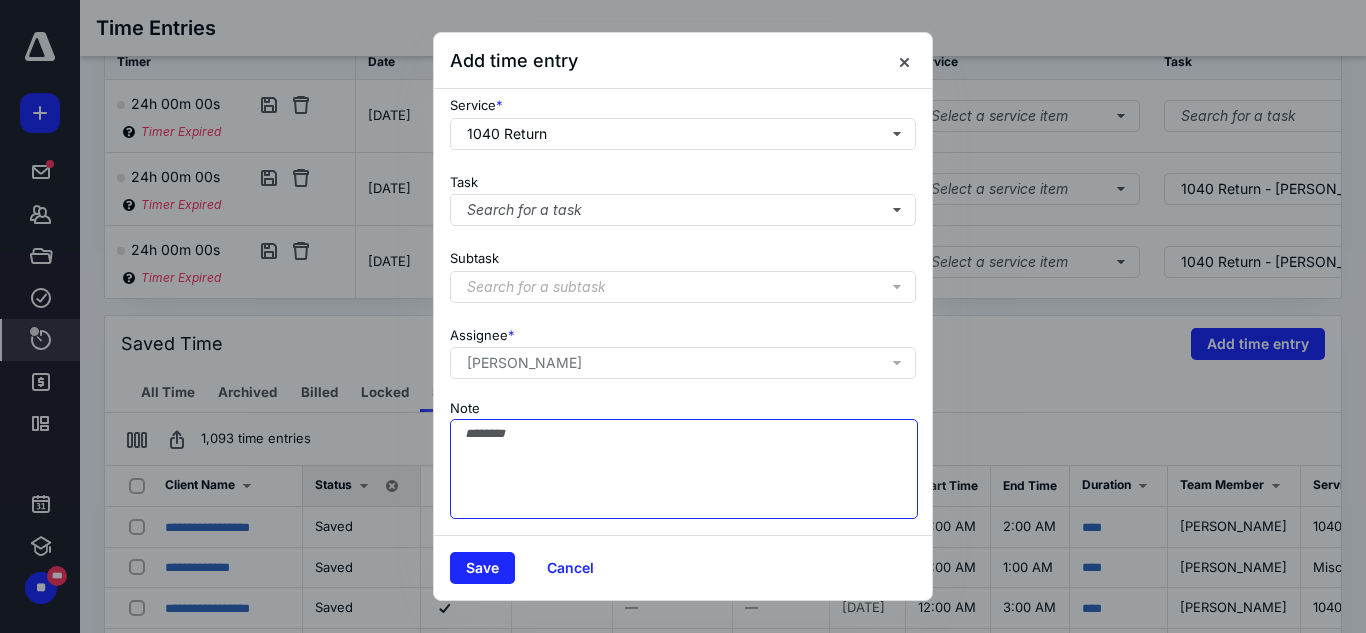 click on "Note" at bounding box center [684, 469] 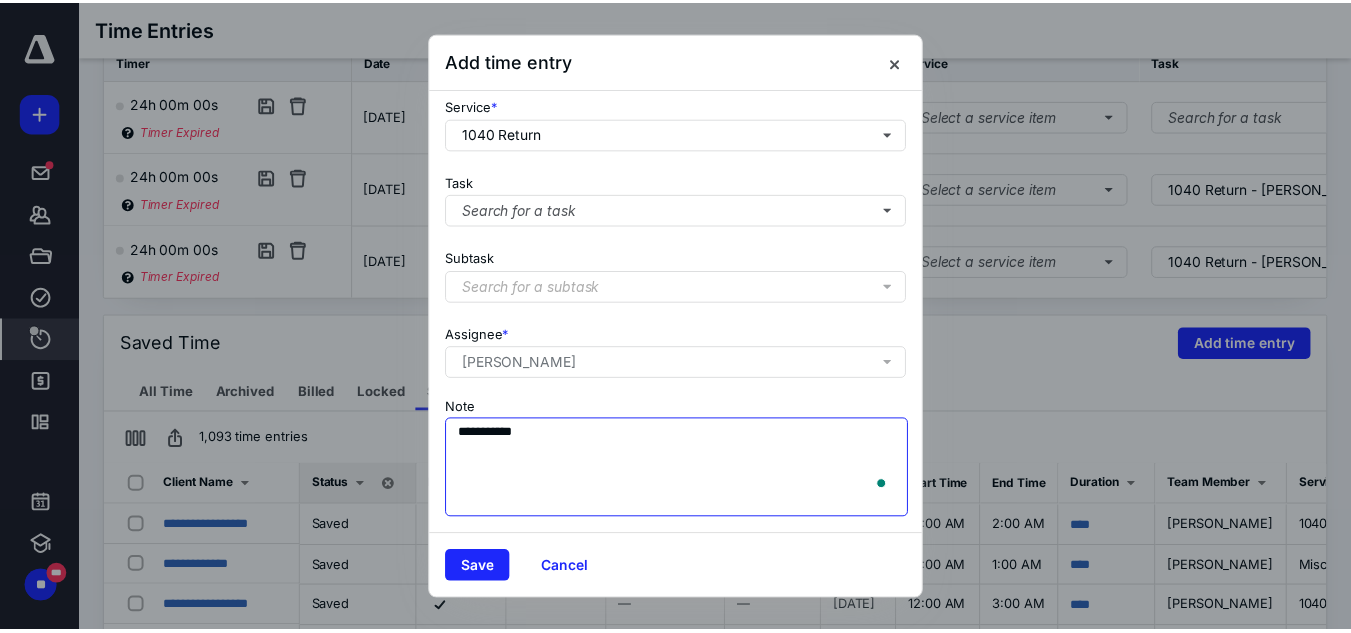 scroll, scrollTop: 269, scrollLeft: 0, axis: vertical 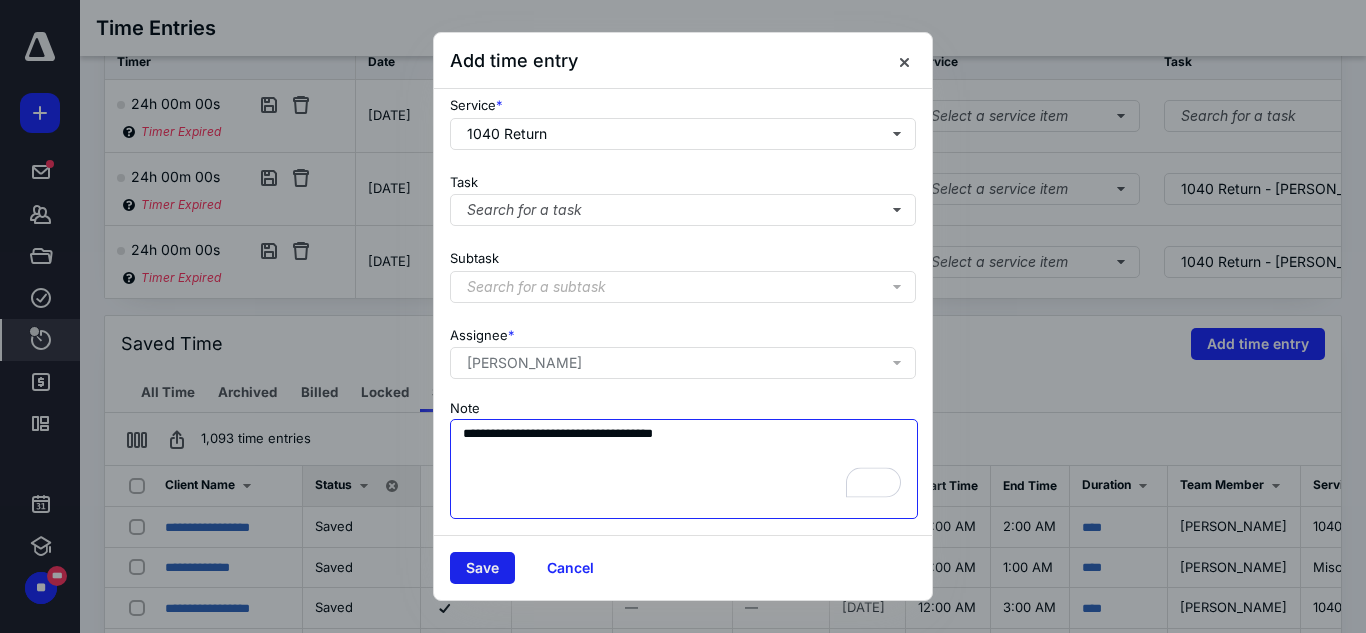 type on "**********" 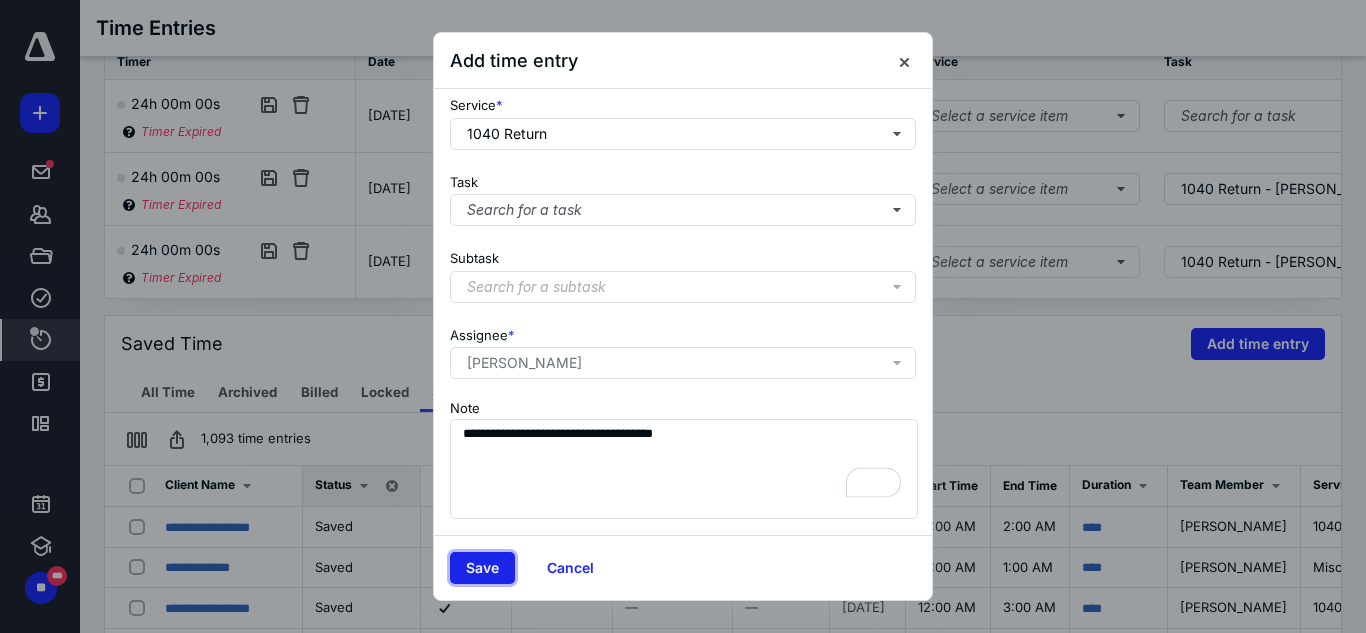 click on "Save" at bounding box center [482, 568] 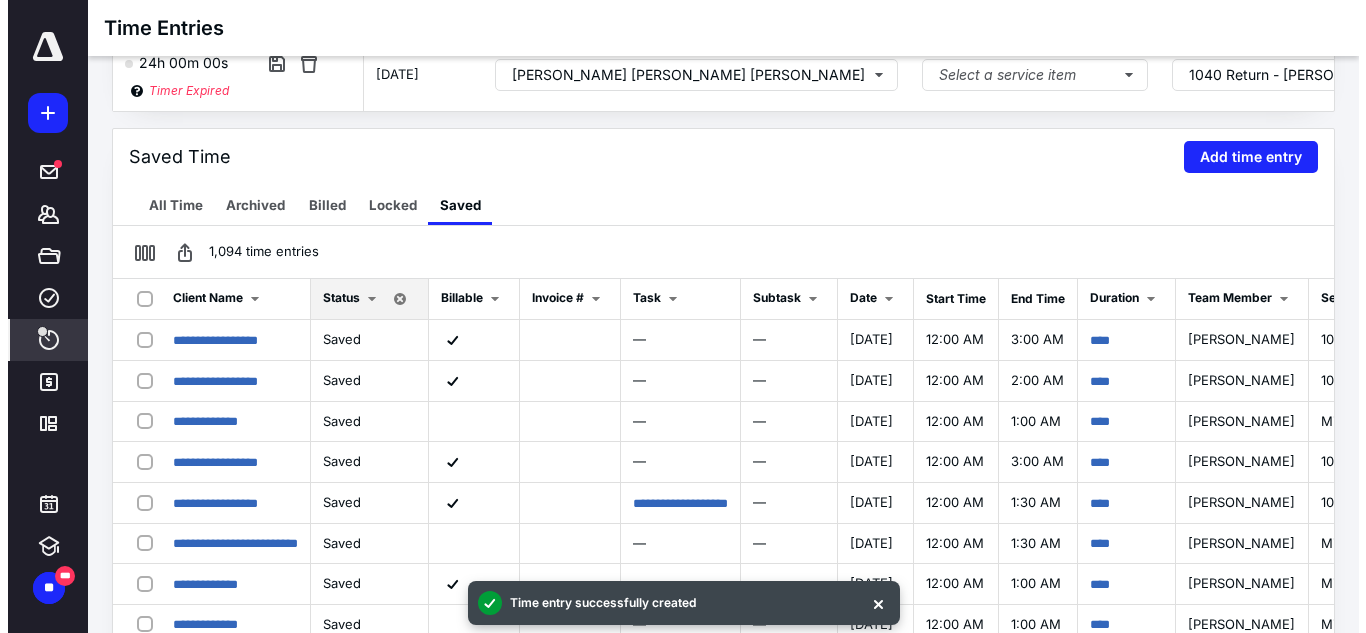 scroll, scrollTop: 415, scrollLeft: 0, axis: vertical 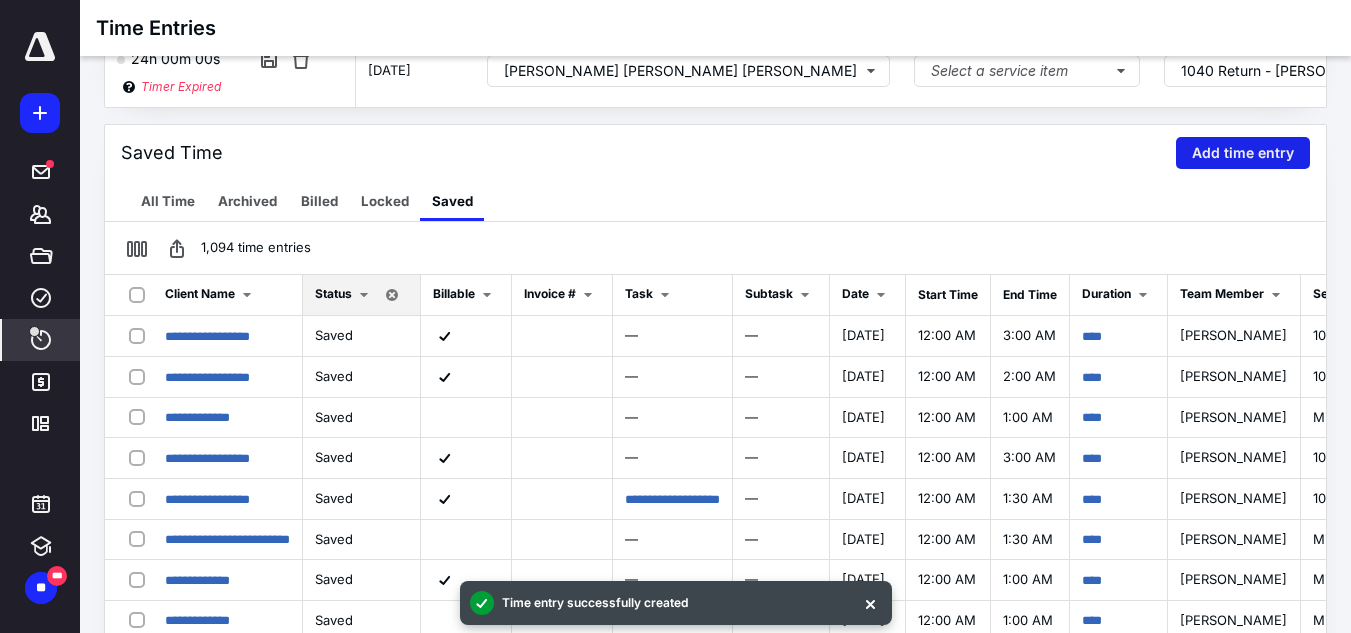 click on "Add time entry" at bounding box center [1243, 153] 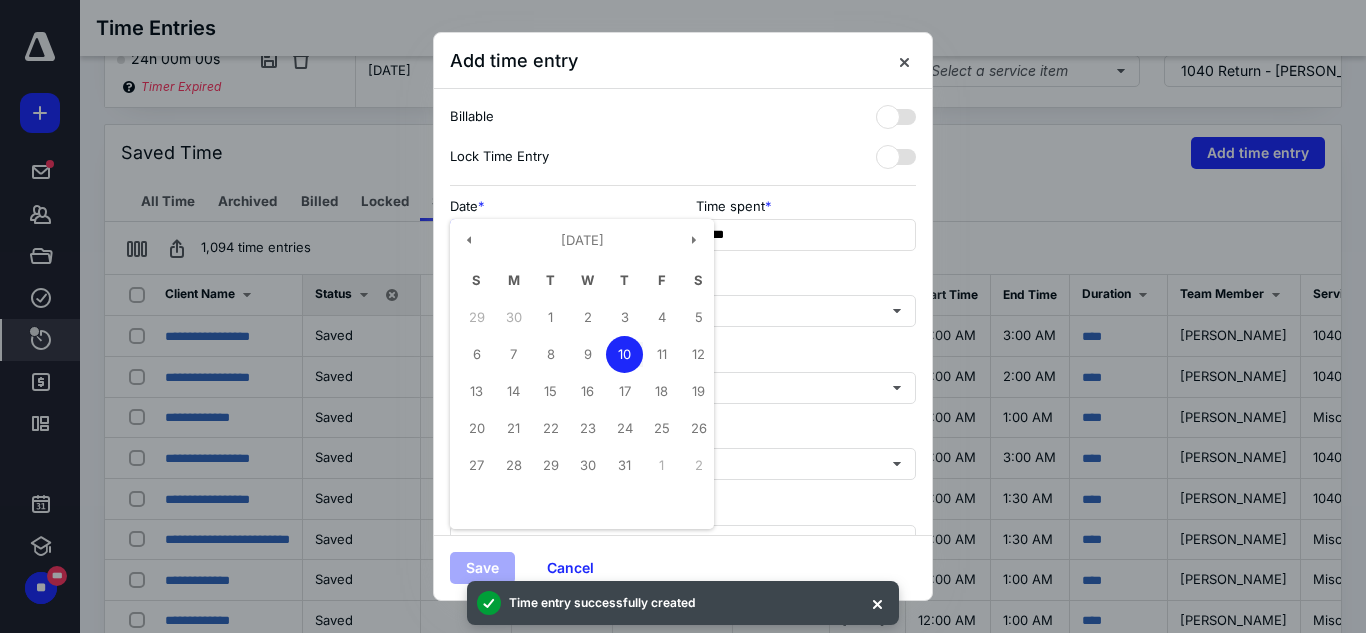 click on "**********" at bounding box center (560, 235) 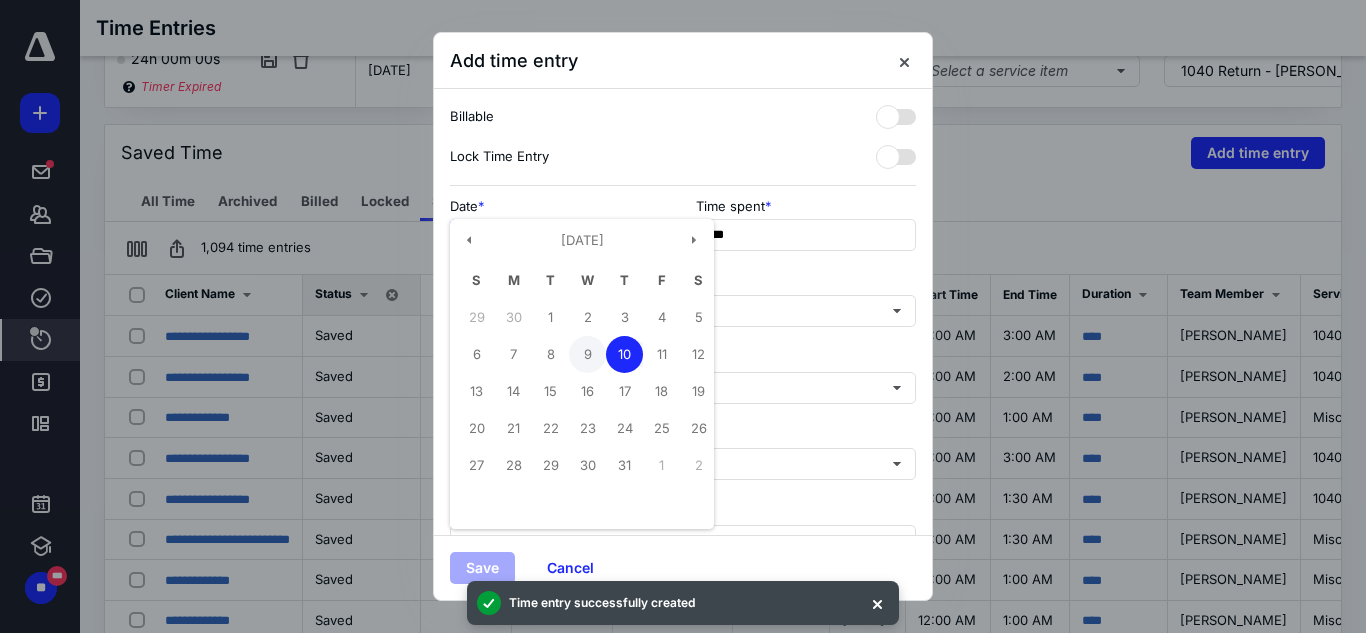 click on "9" at bounding box center (587, 354) 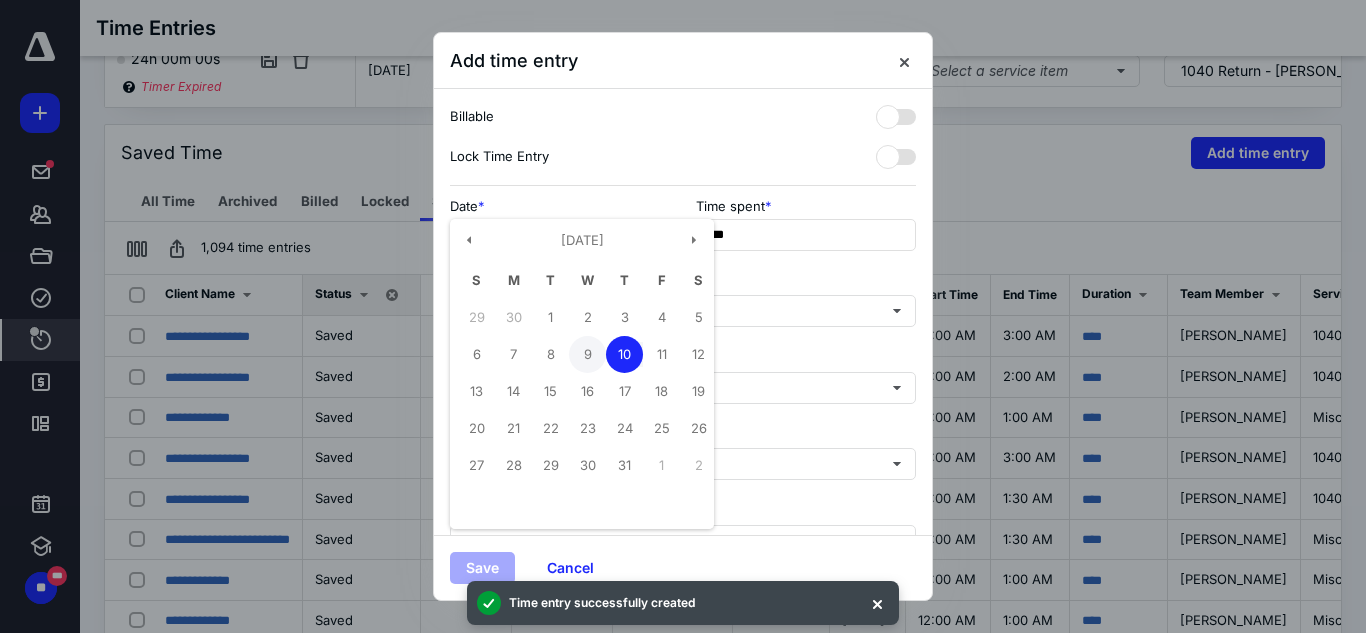 type on "**********" 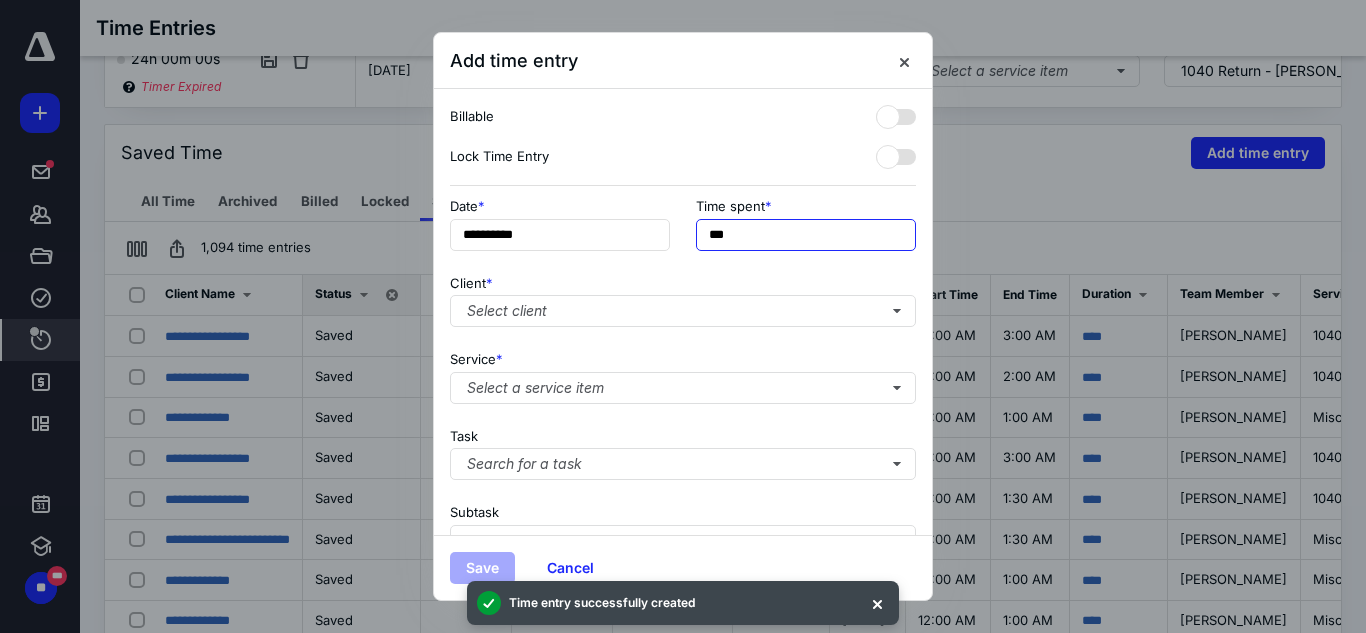 click on "***" at bounding box center [806, 235] 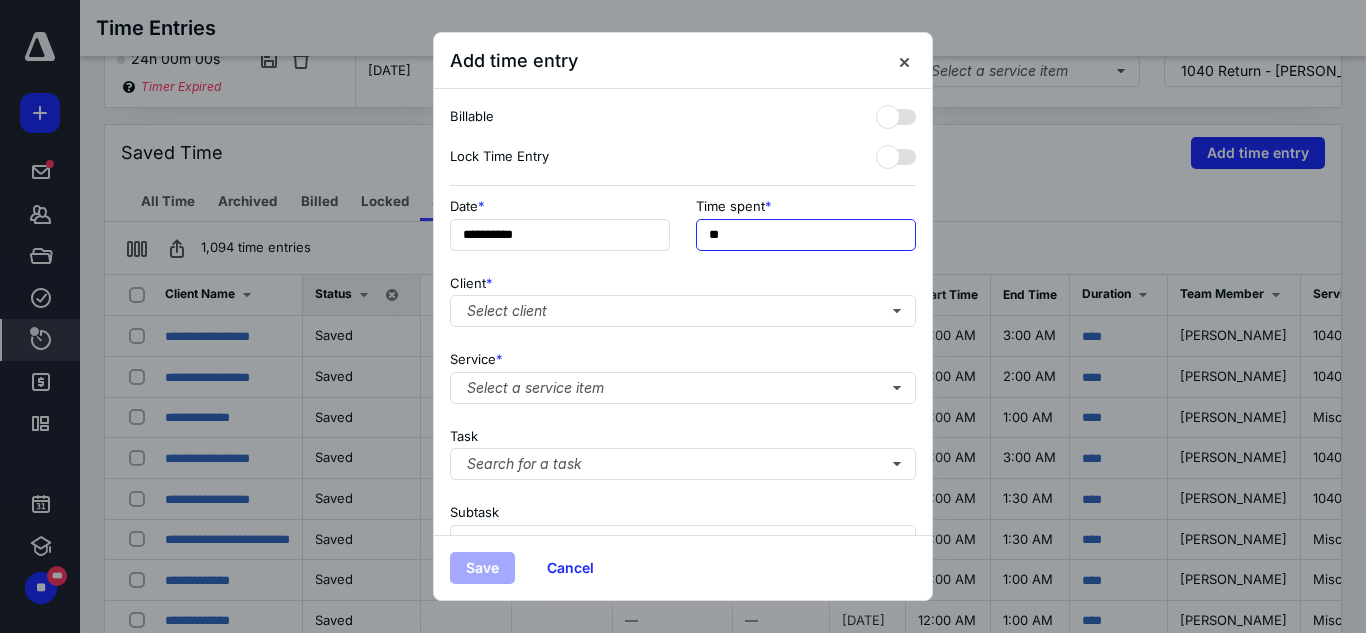 type on "*" 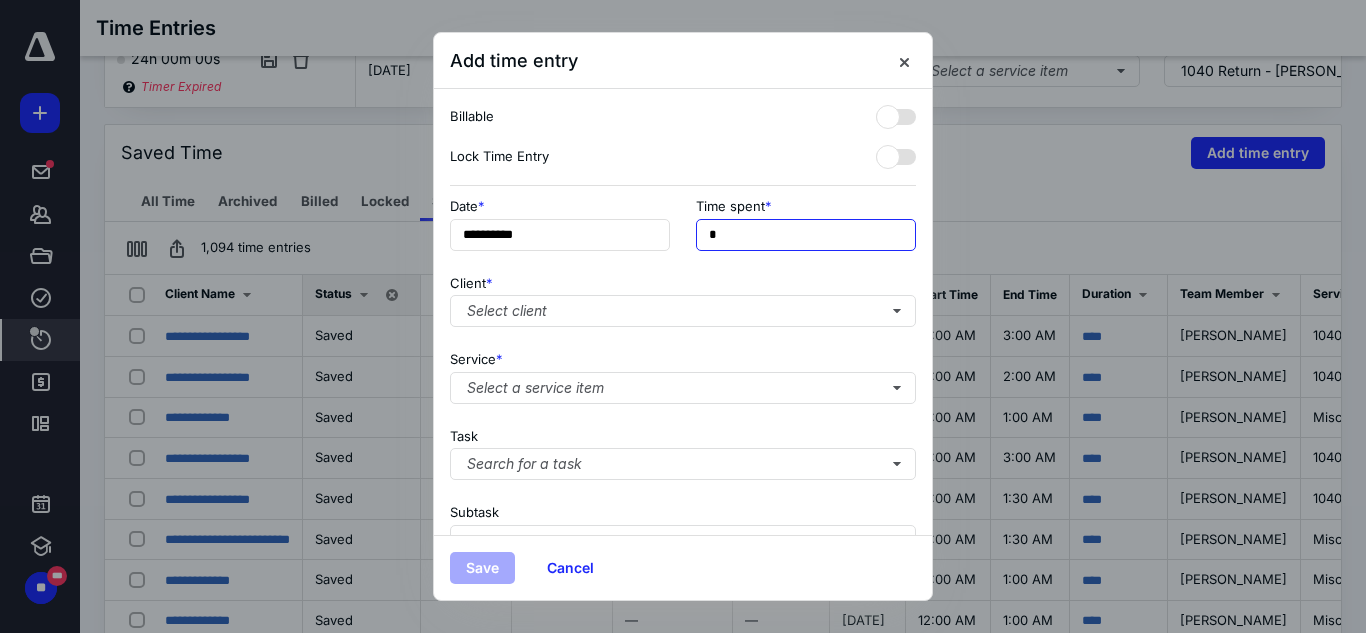 type on "**" 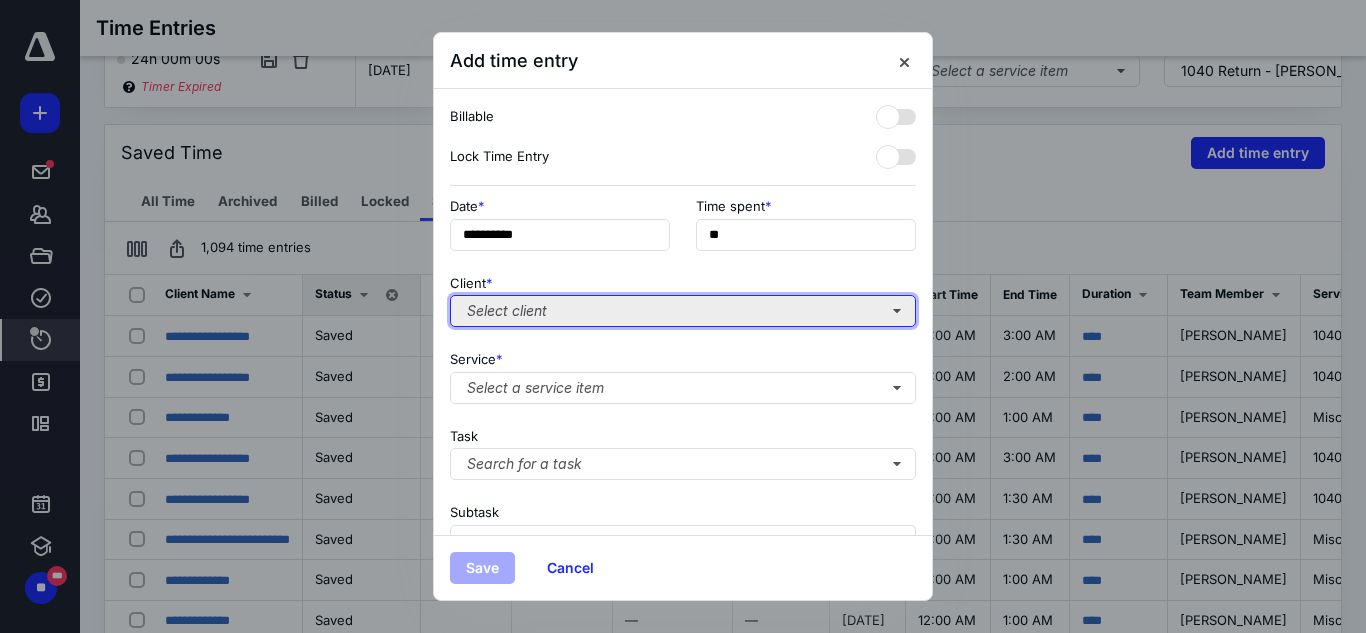 click on "Select client" at bounding box center [683, 311] 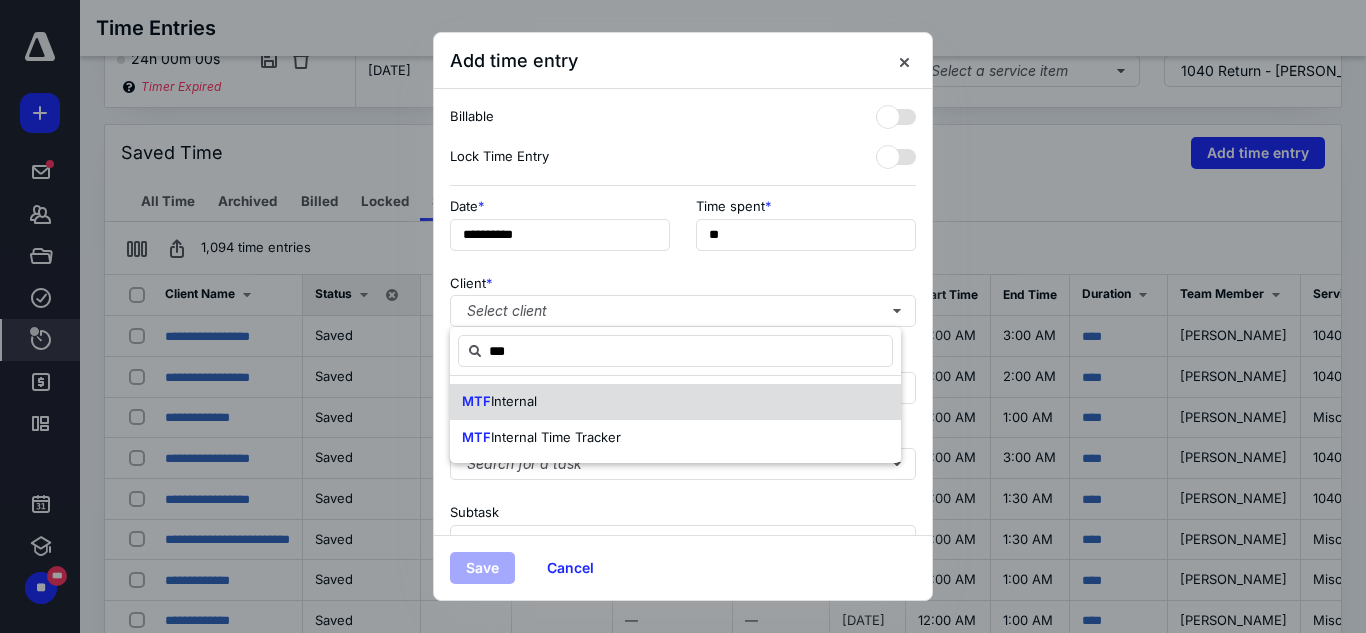 click on "MTF  Internal" at bounding box center [675, 402] 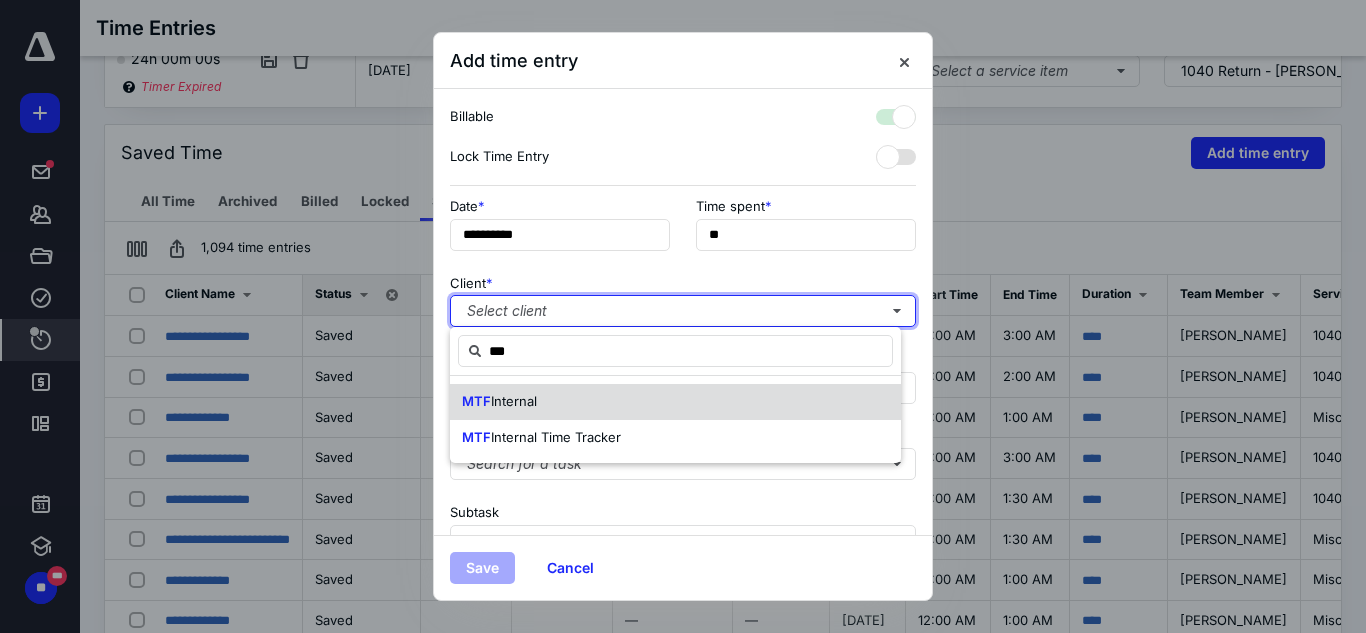 checkbox on "true" 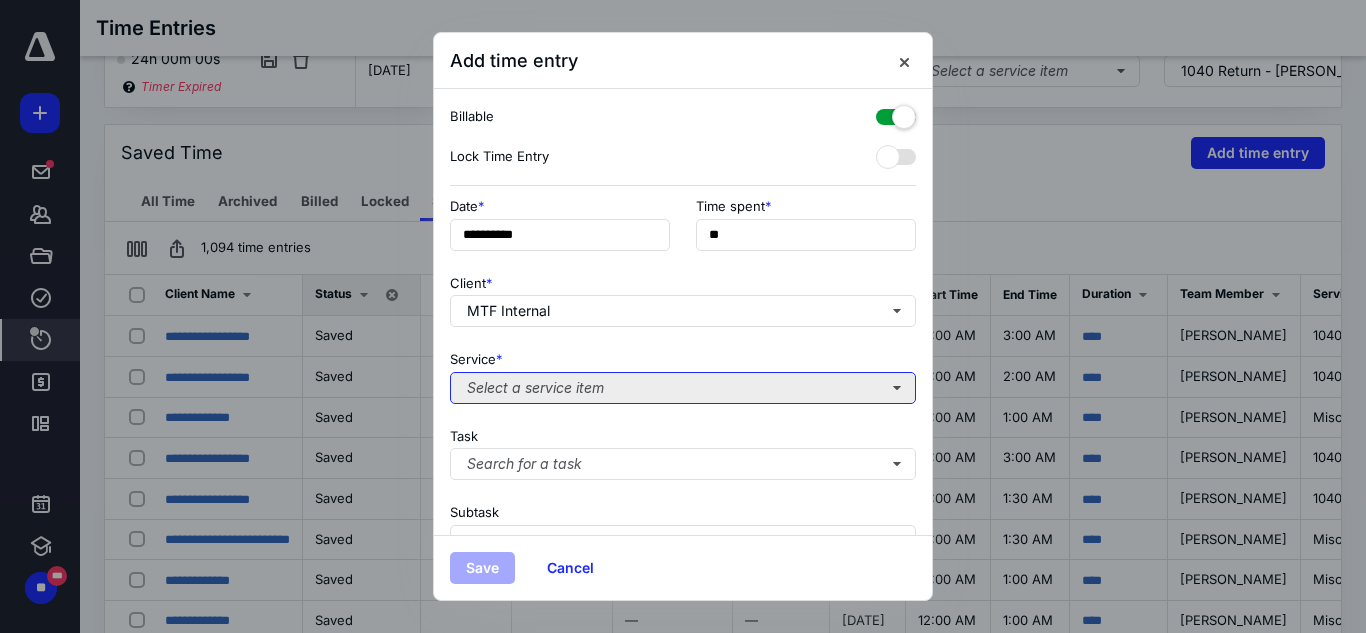 click on "Select a service item" at bounding box center [683, 388] 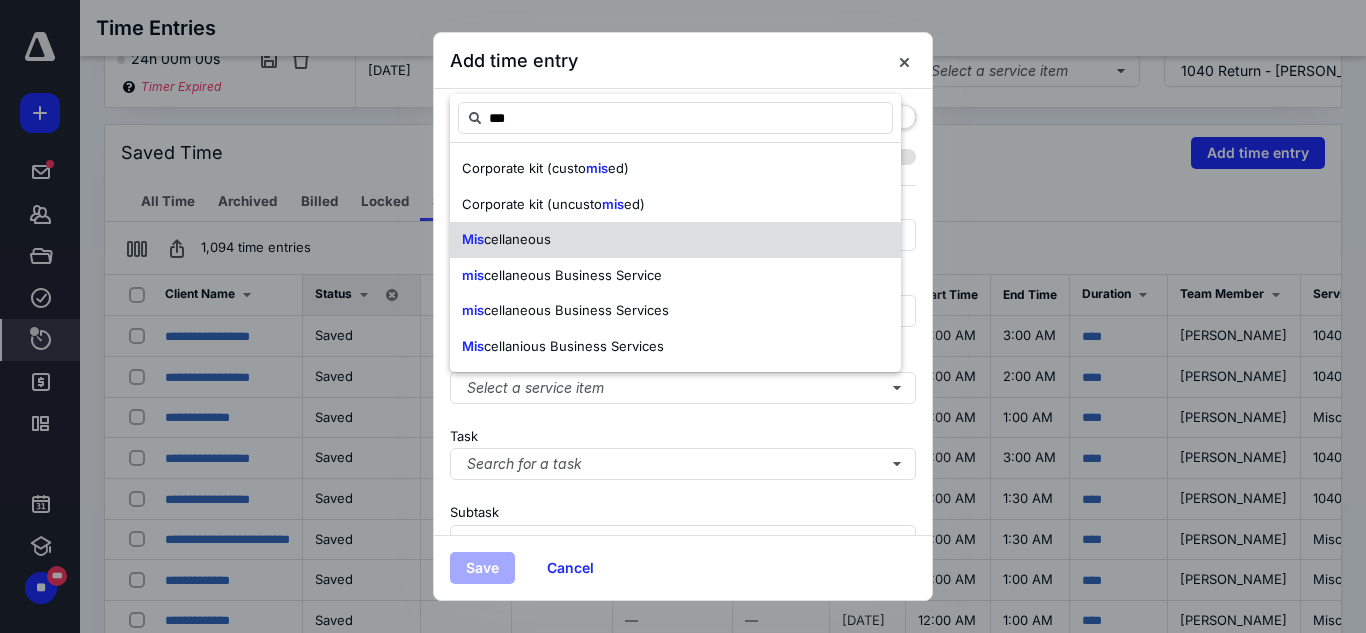 click on "Mis cellaneous" at bounding box center [675, 240] 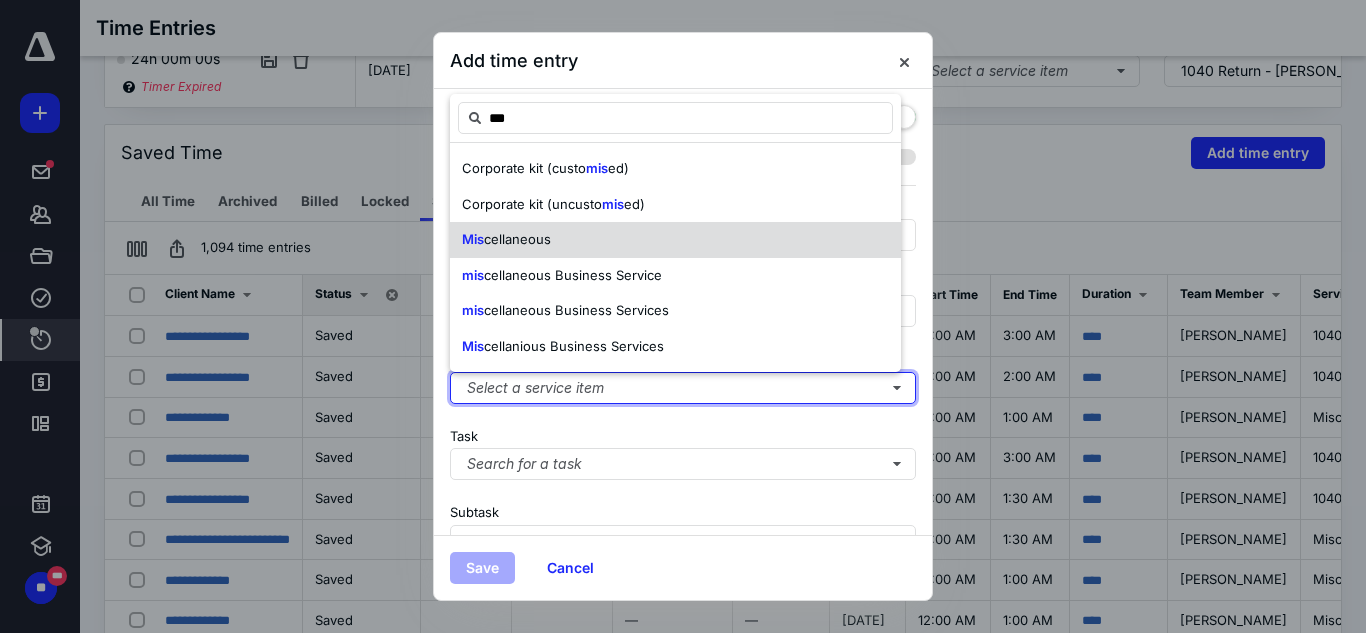type 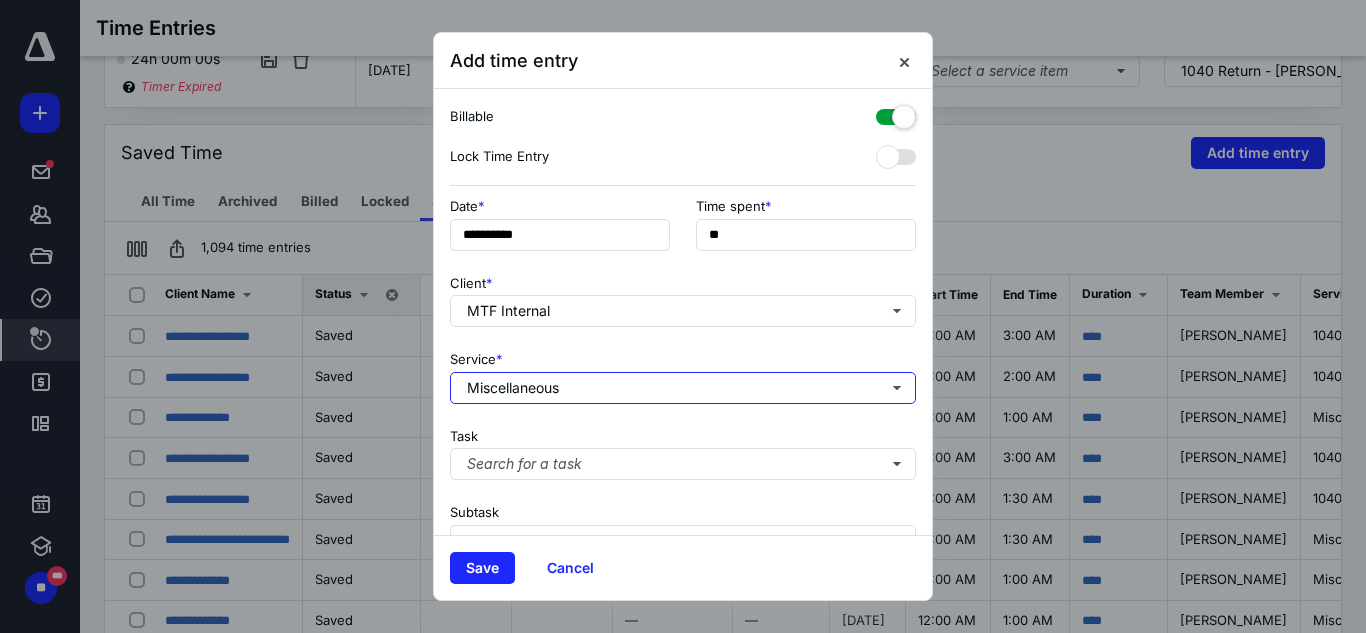 scroll, scrollTop: 269, scrollLeft: 0, axis: vertical 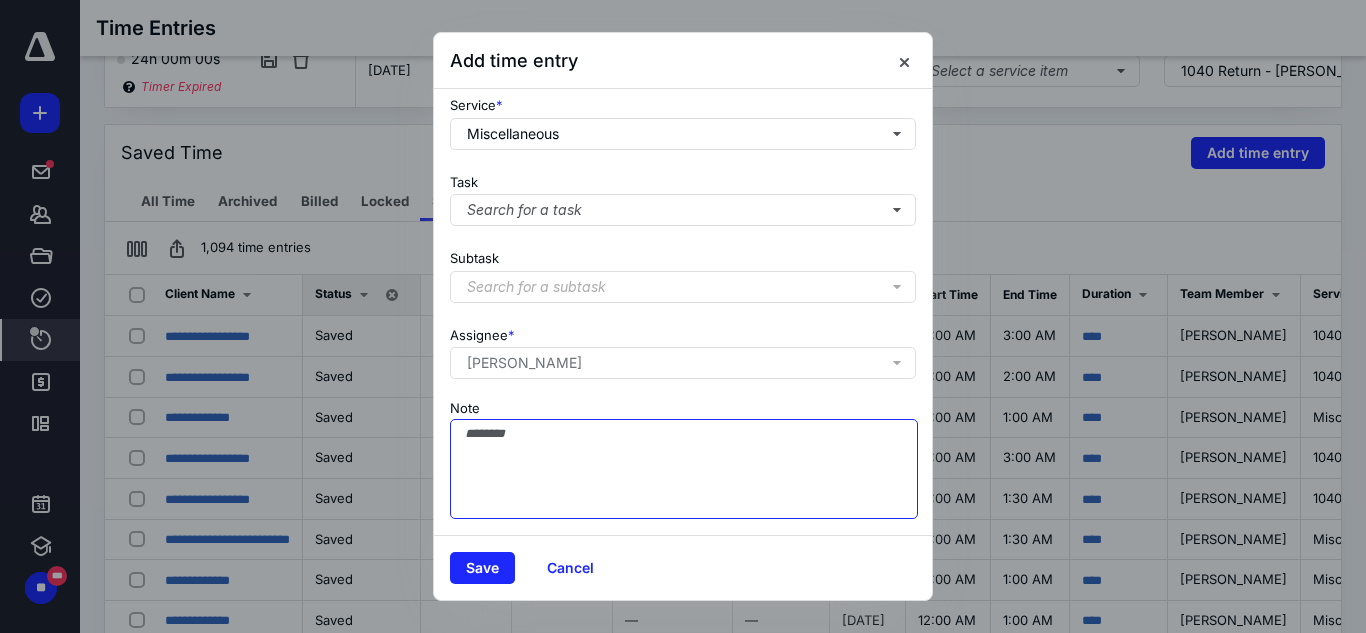 click on "Note" at bounding box center (684, 469) 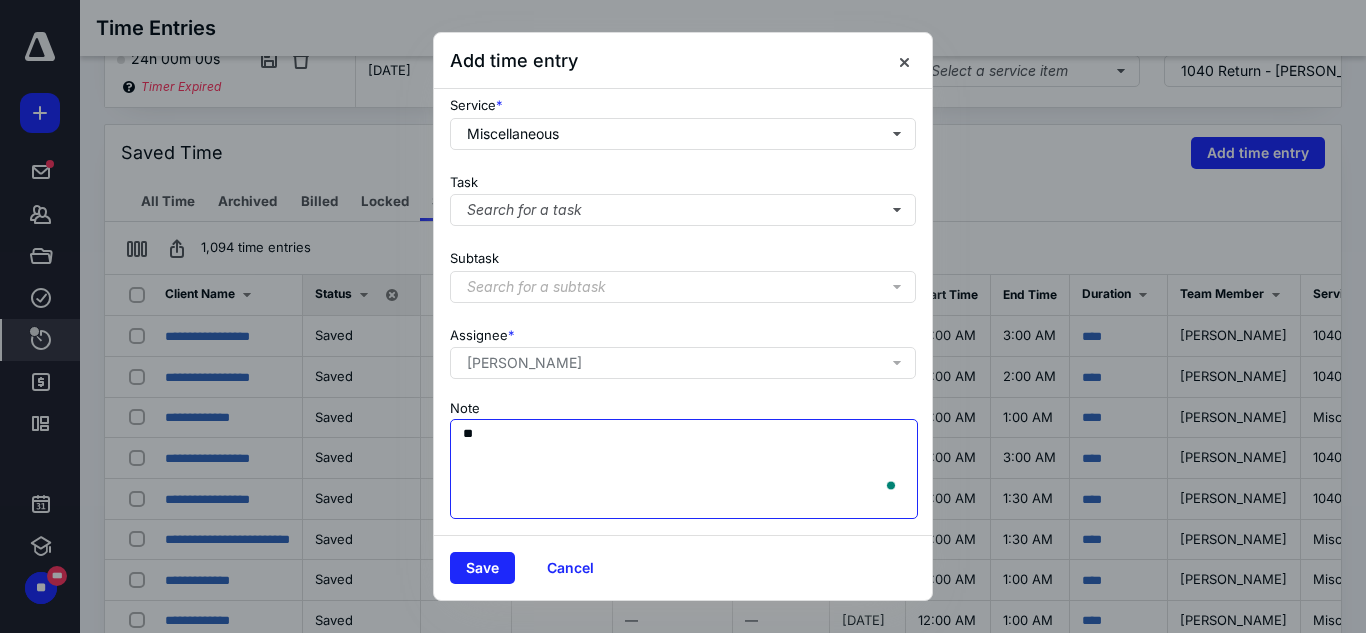 scroll, scrollTop: 269, scrollLeft: 0, axis: vertical 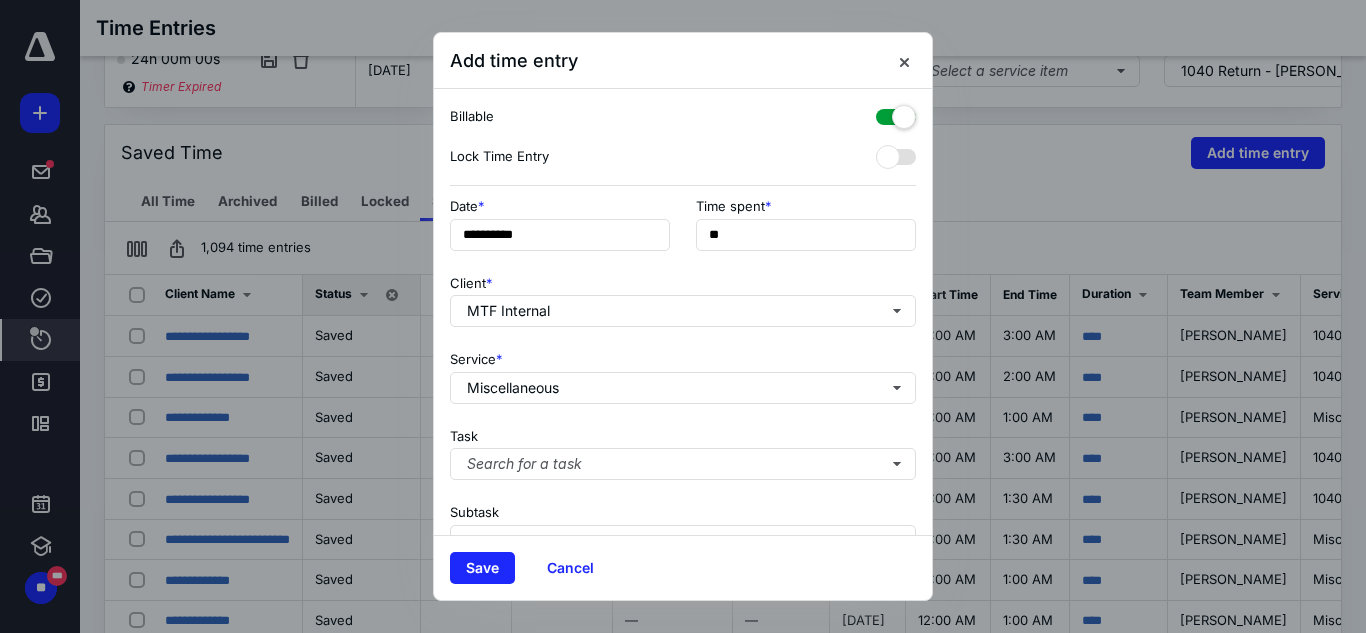type on "**********" 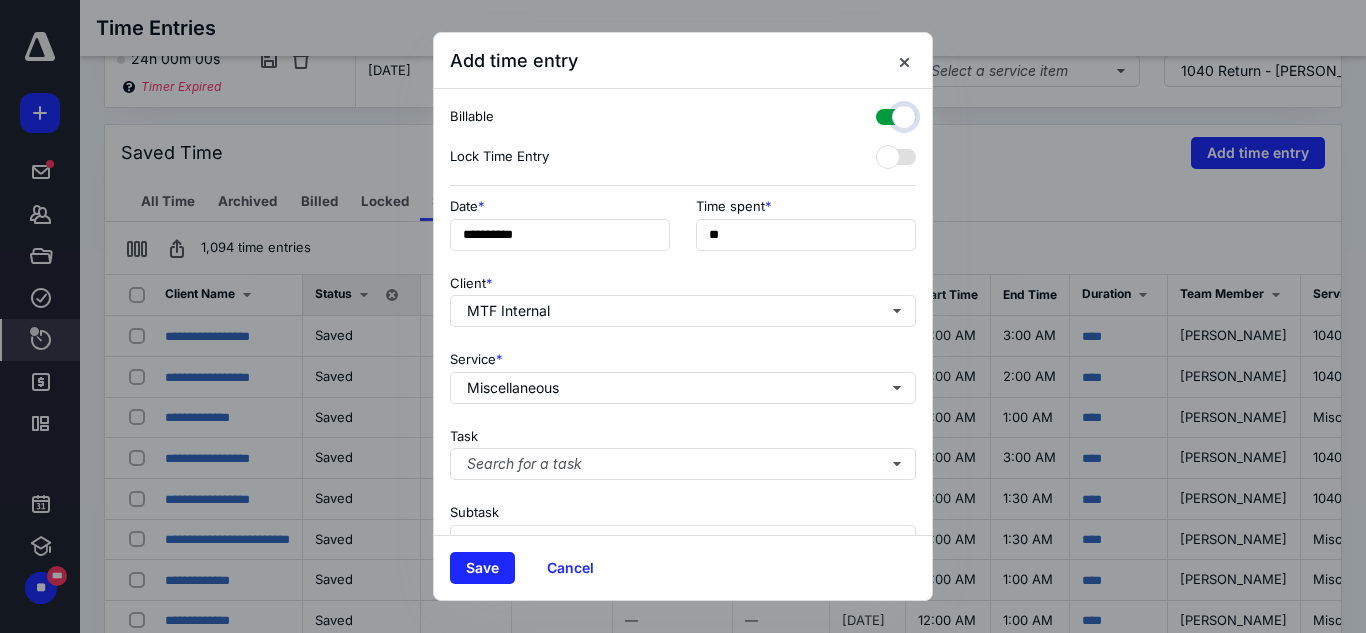 click at bounding box center (886, 114) 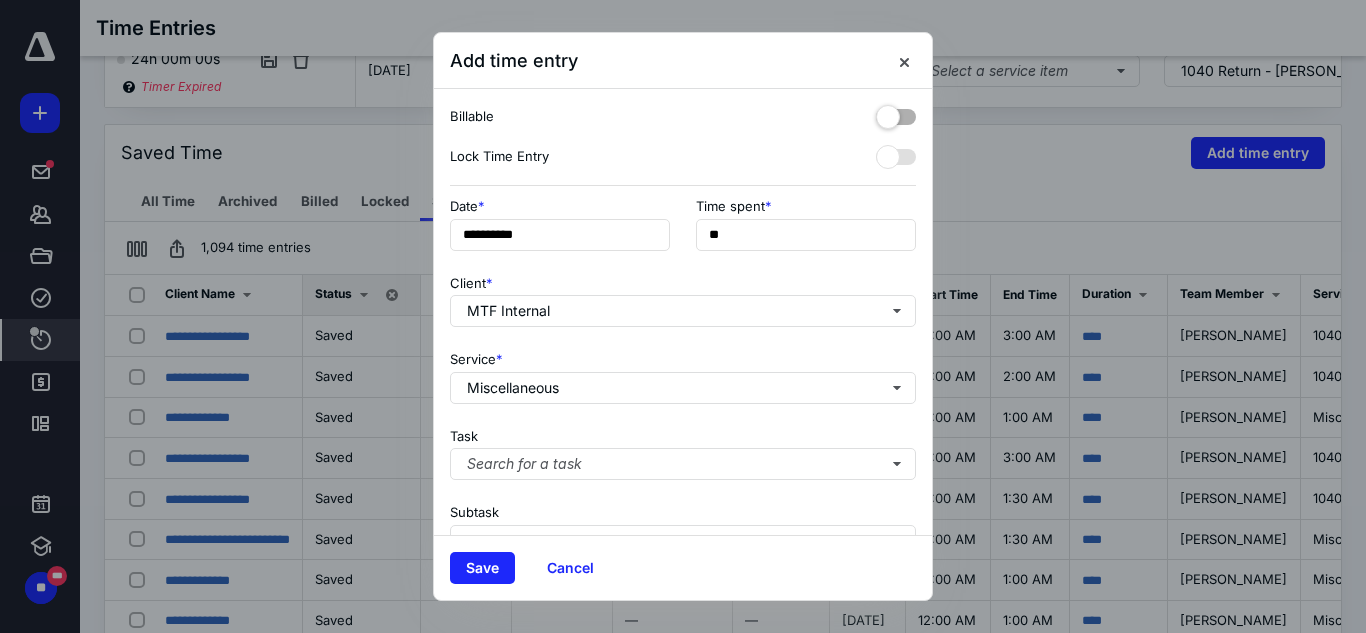 click at bounding box center (896, 113) 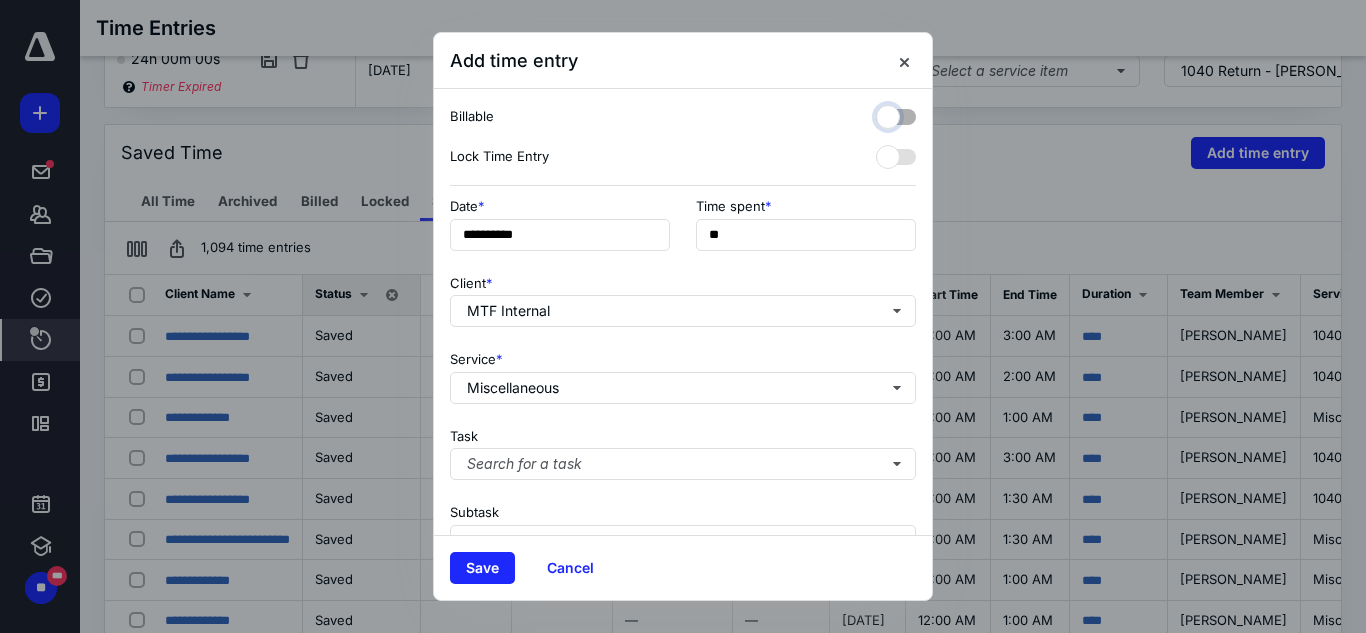 click at bounding box center (886, 114) 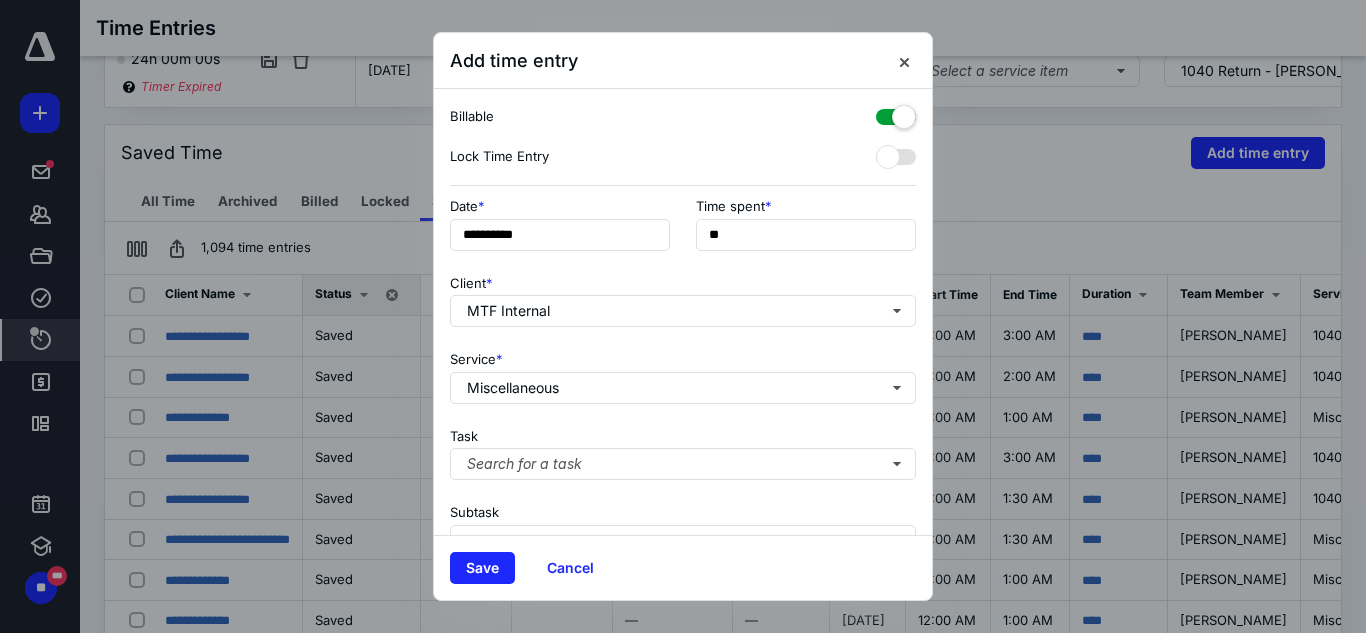 click at bounding box center (896, 113) 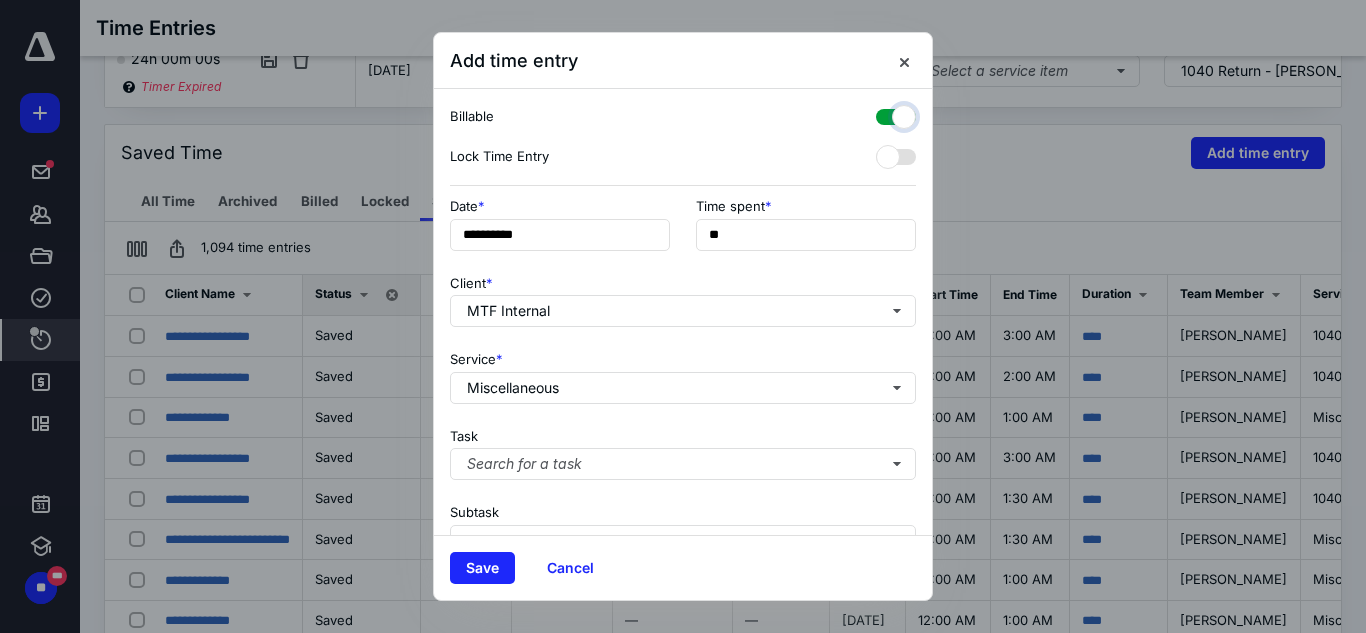 click at bounding box center (886, 114) 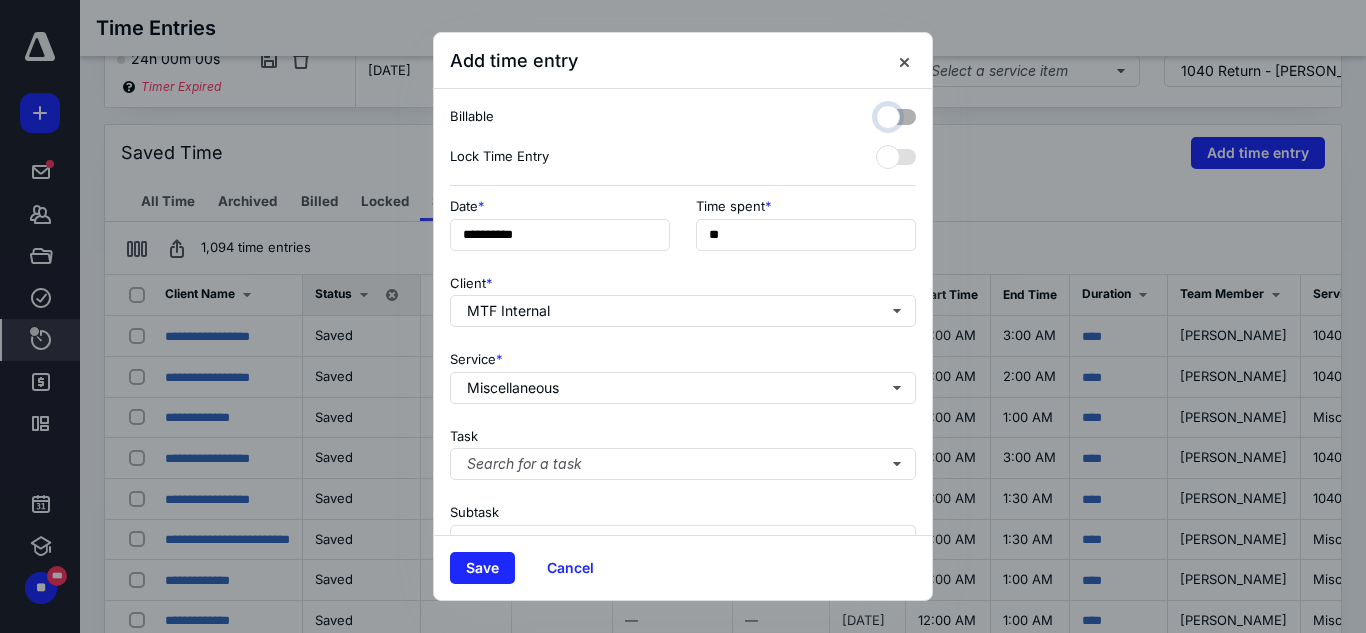 checkbox on "false" 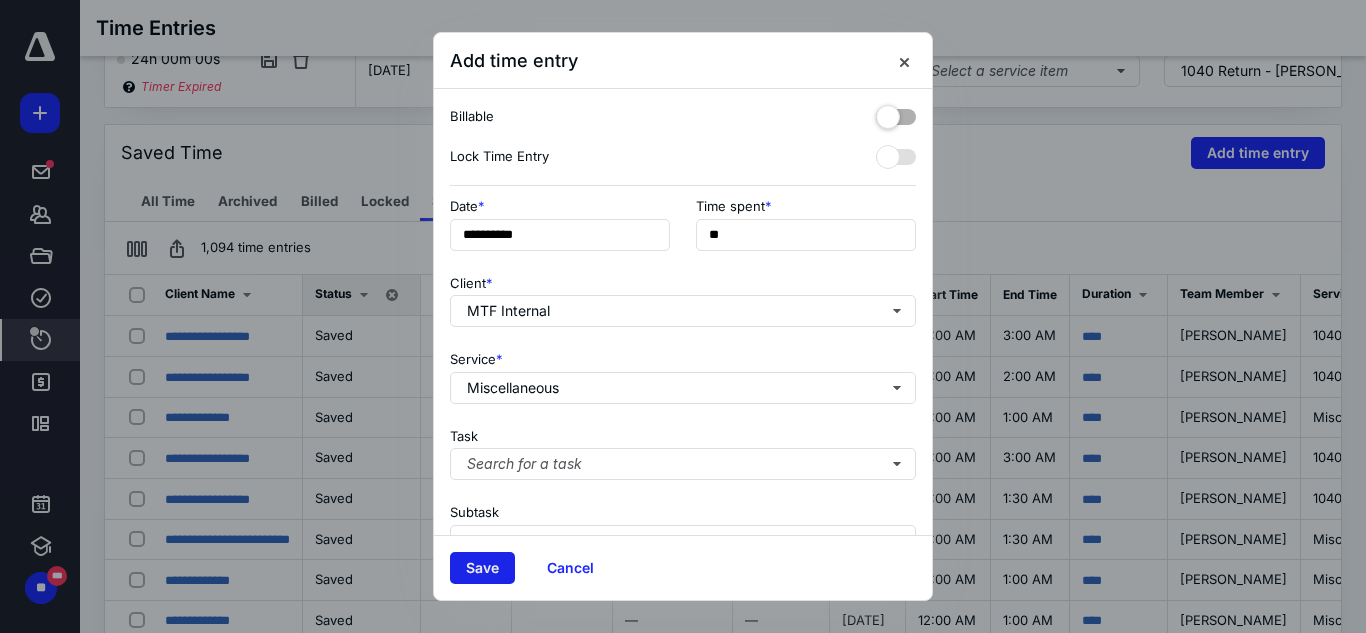 click on "Save" at bounding box center [482, 568] 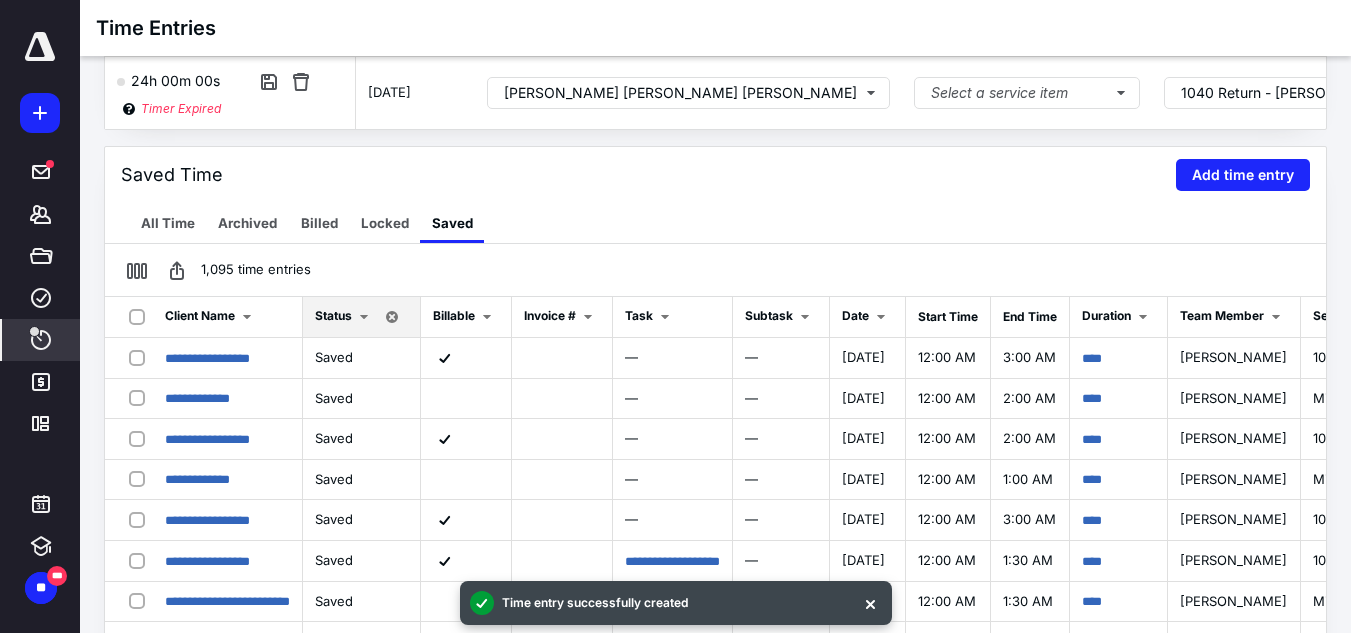 scroll, scrollTop: 0, scrollLeft: 0, axis: both 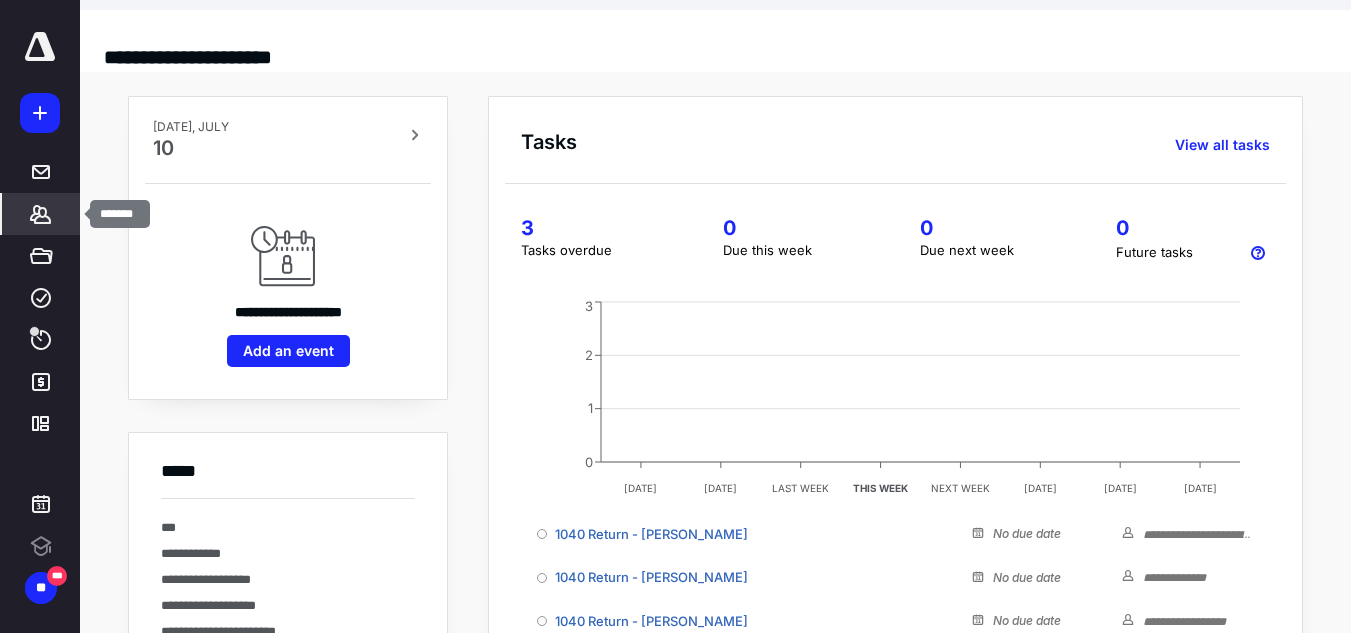 click on "*******" at bounding box center (41, 214) 